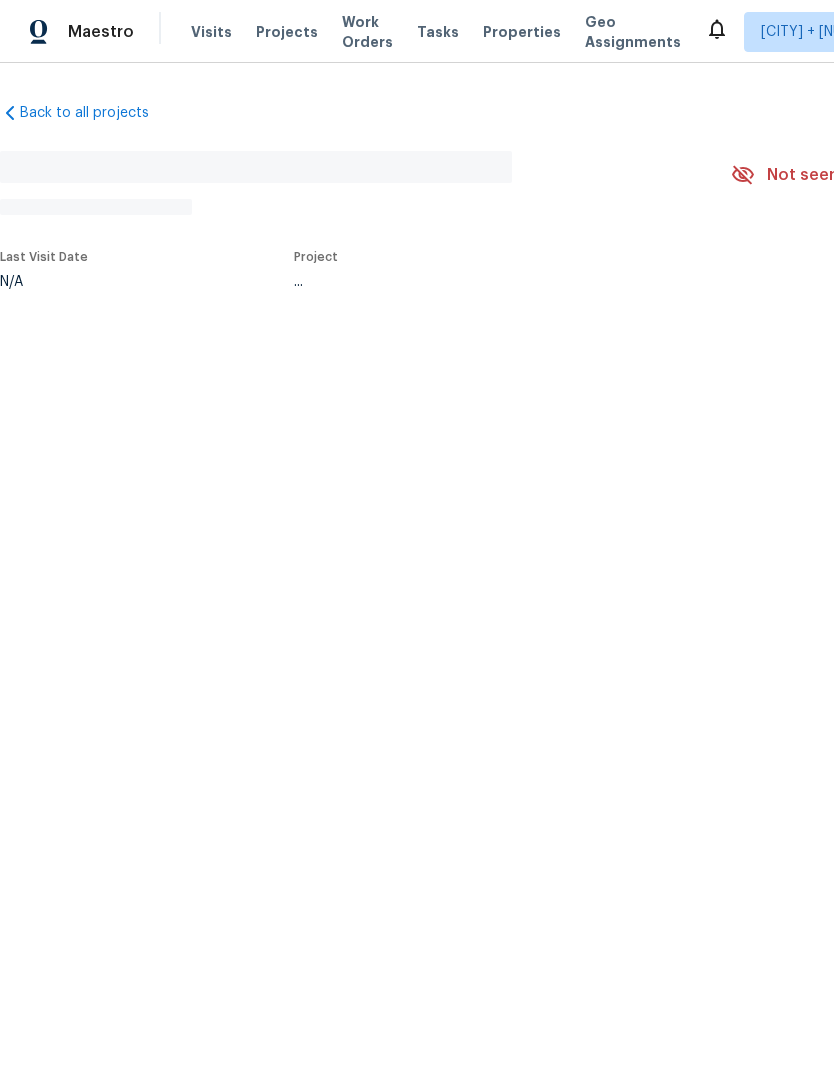 scroll, scrollTop: 0, scrollLeft: 0, axis: both 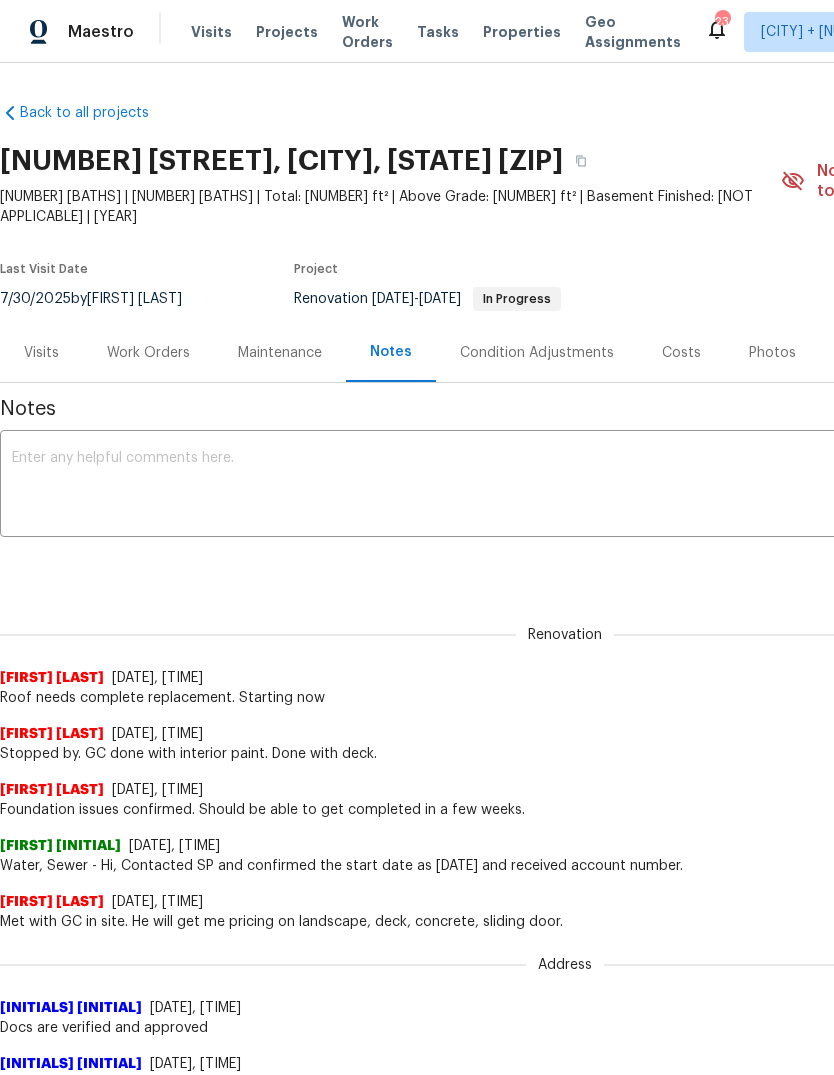 click on "Visits" at bounding box center (211, 32) 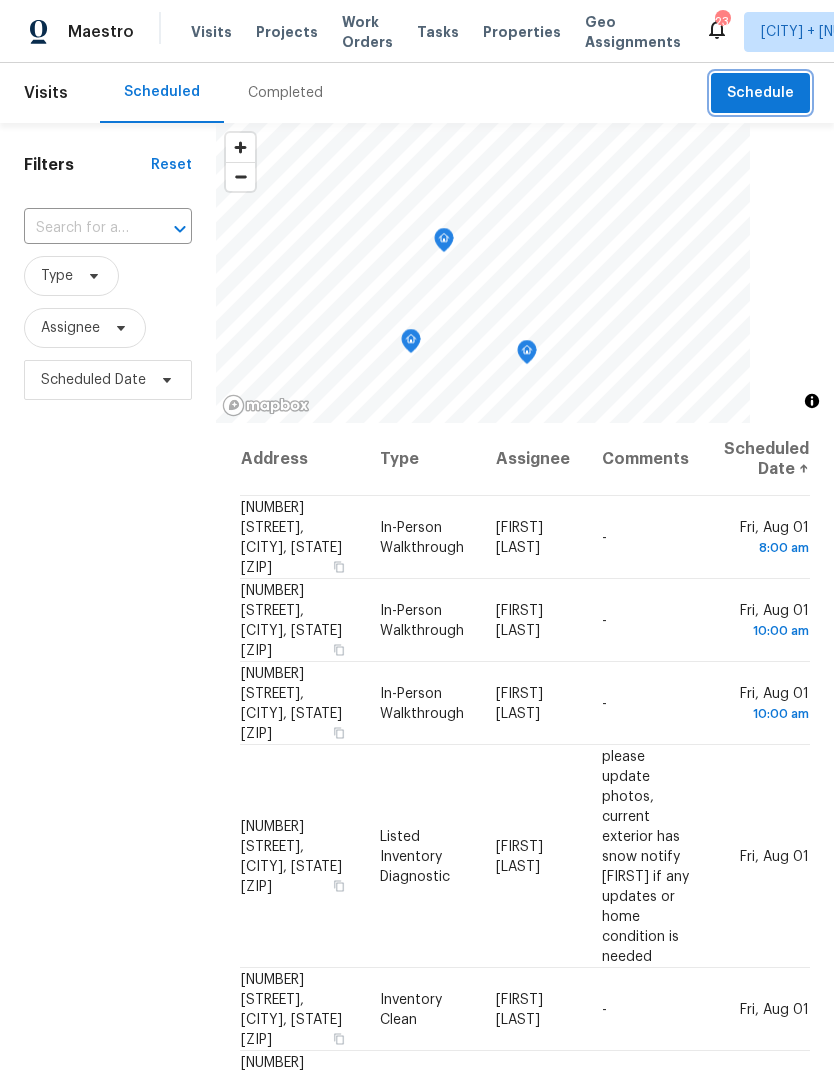 click on "Schedule" at bounding box center (760, 93) 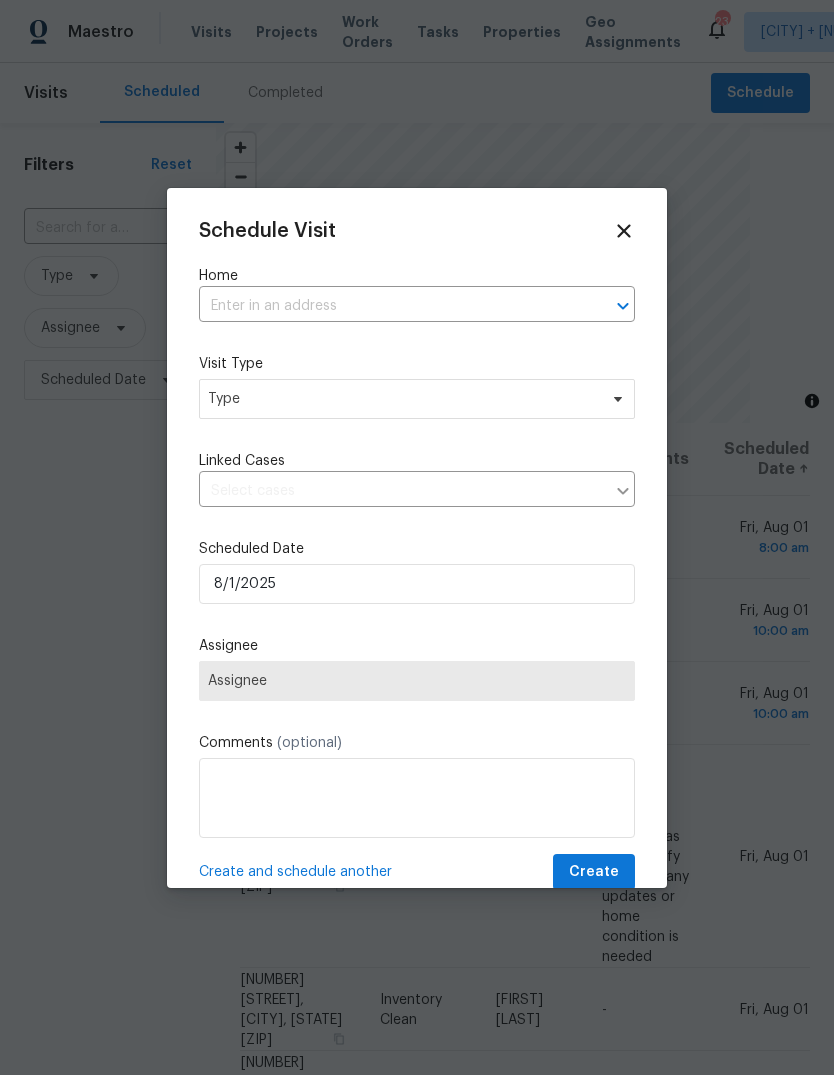 click at bounding box center [389, 306] 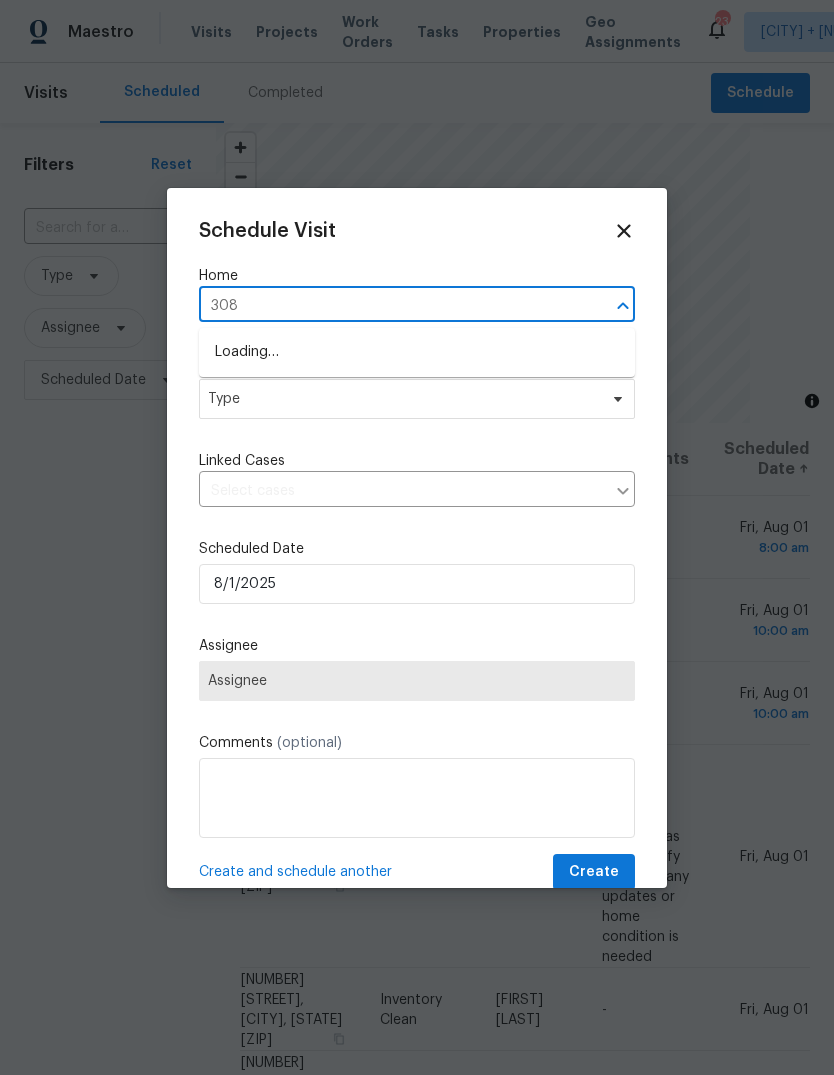 type on "3089" 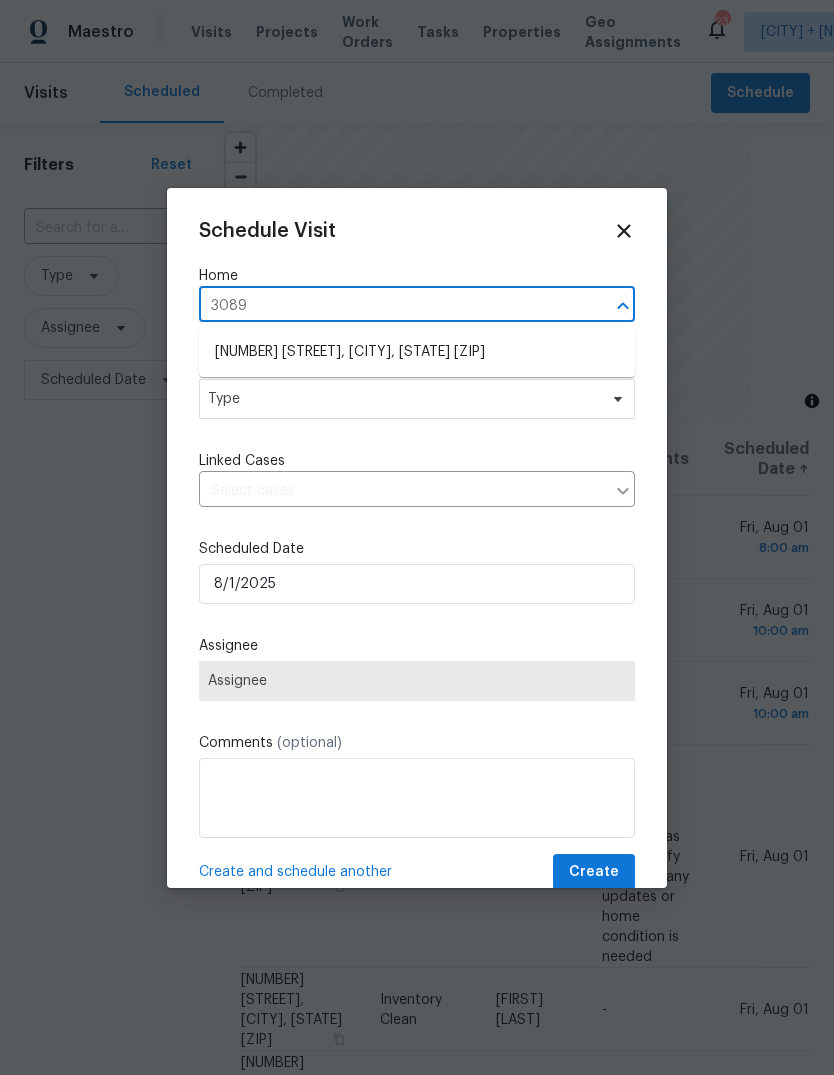 click on "[NUMBER] [STREET], [CITY], [STATE] [ZIP]" at bounding box center (417, 352) 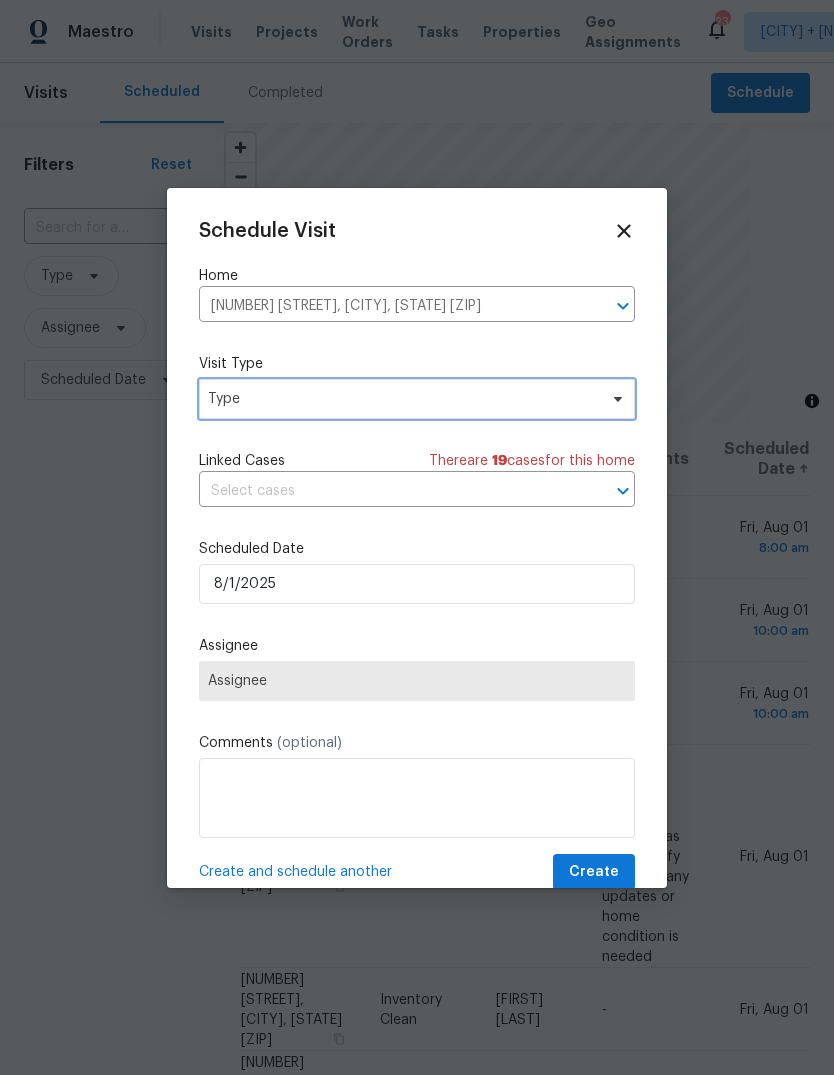 click on "Type" at bounding box center (402, 399) 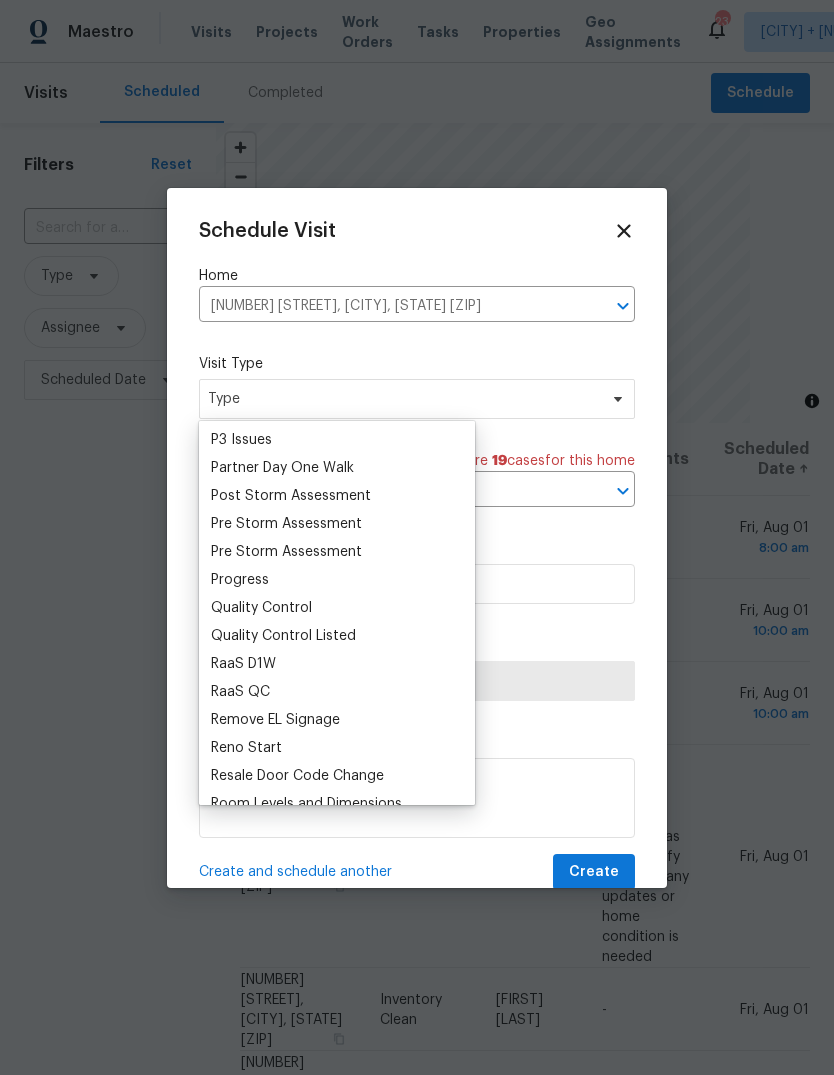 scroll, scrollTop: 1212, scrollLeft: 0, axis: vertical 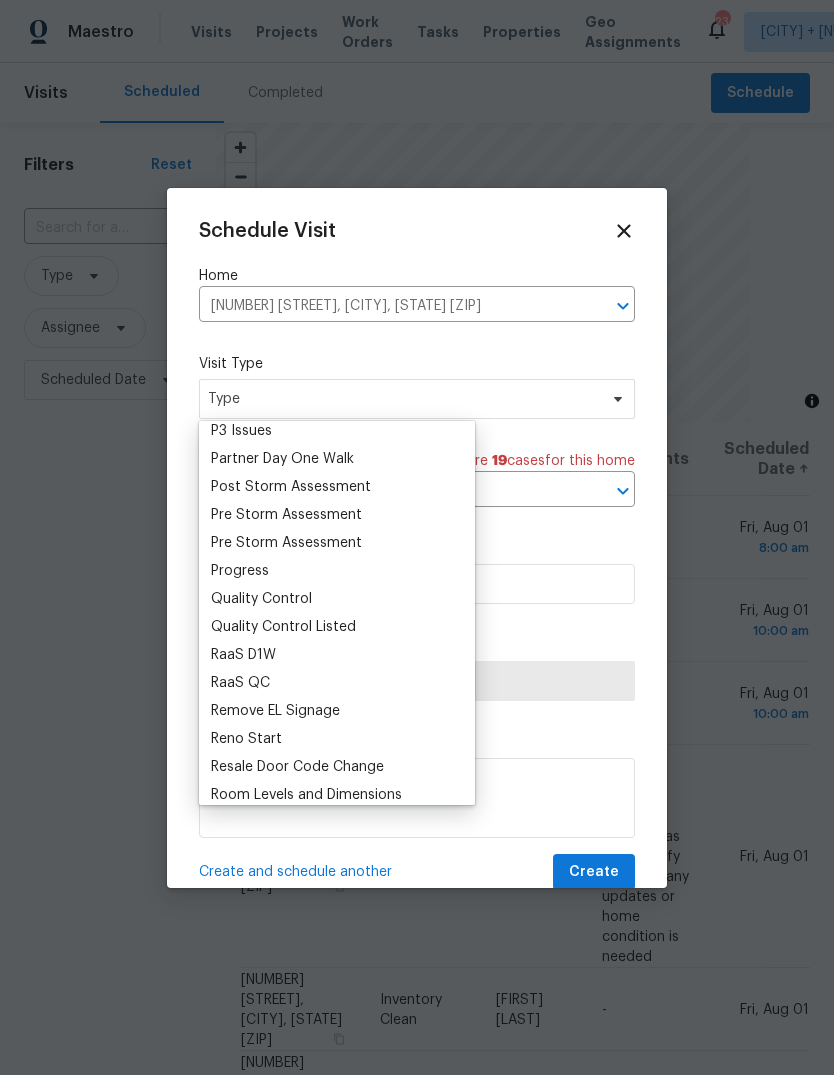 click on "Progress" at bounding box center (240, 571) 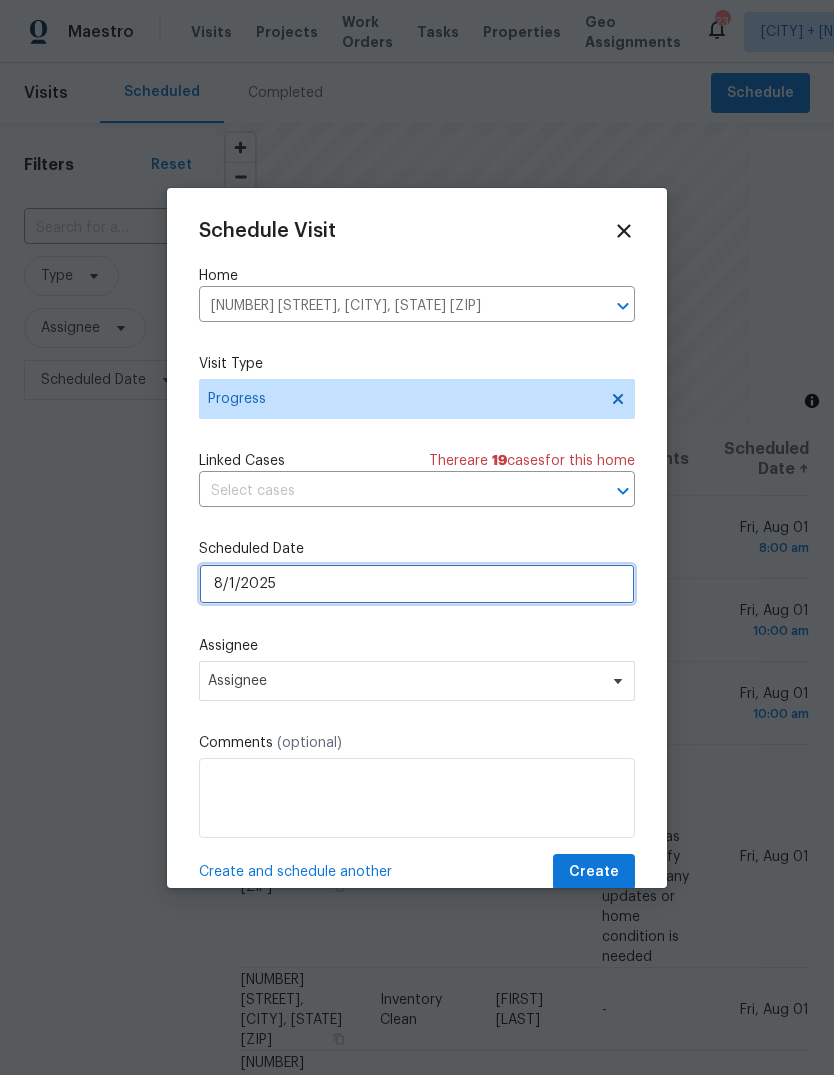 click on "8/1/2025" at bounding box center [417, 584] 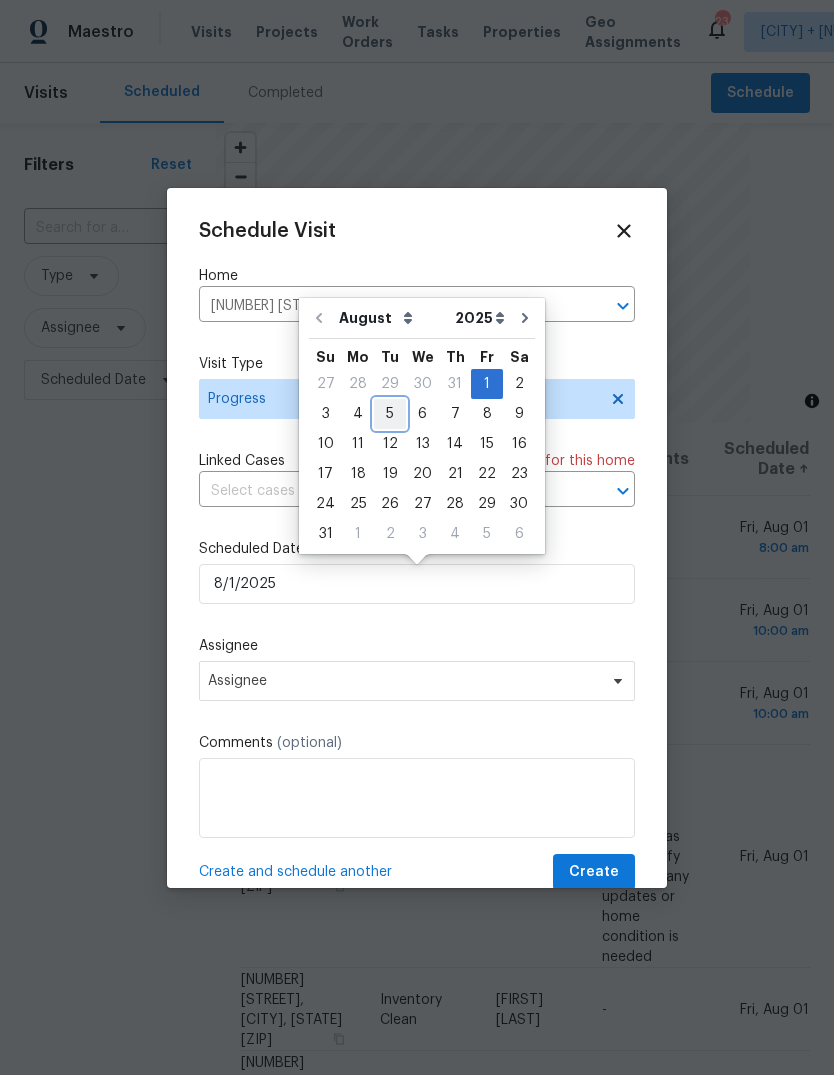 click on "5" at bounding box center [390, 414] 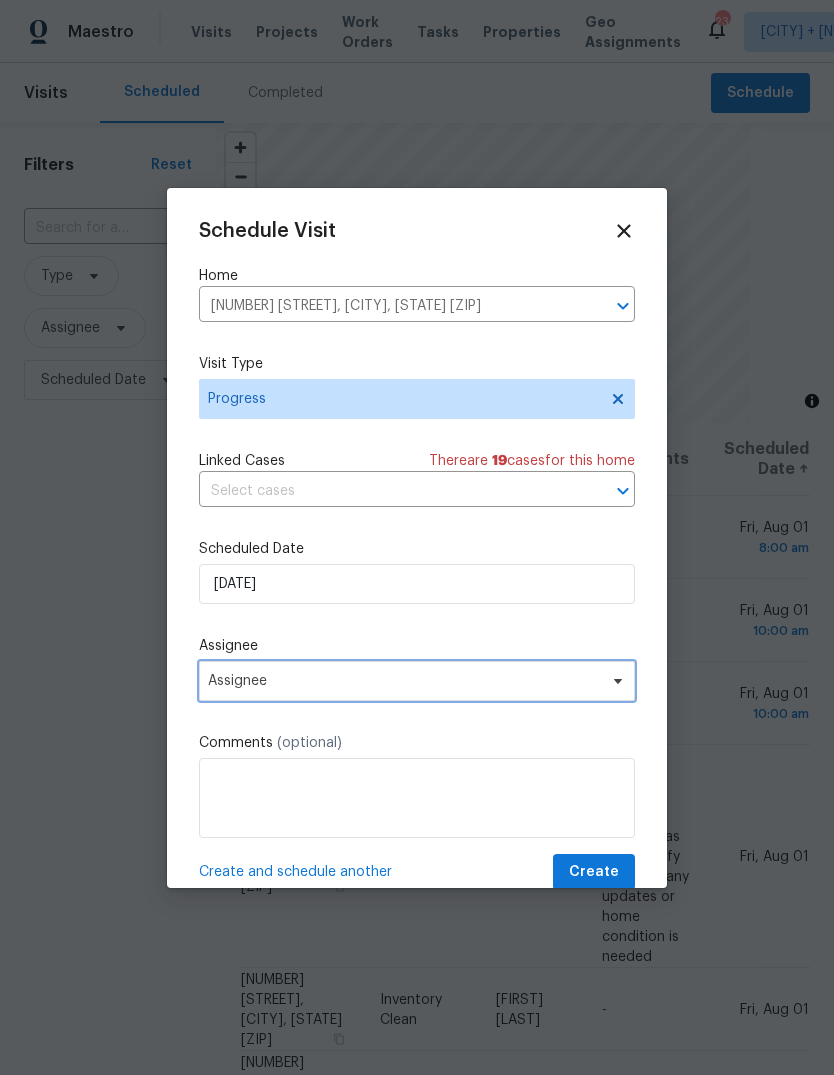 click on "Assignee" at bounding box center [404, 681] 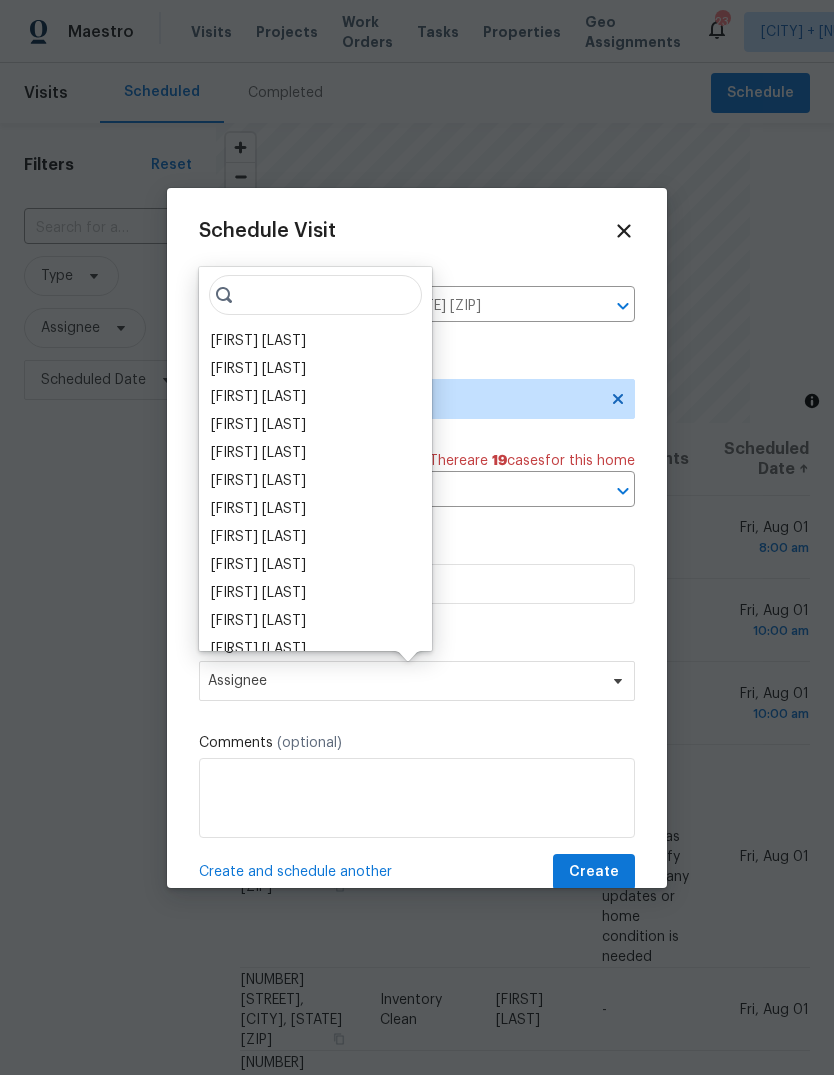 click on "[FIRST] [LAST]" at bounding box center [258, 341] 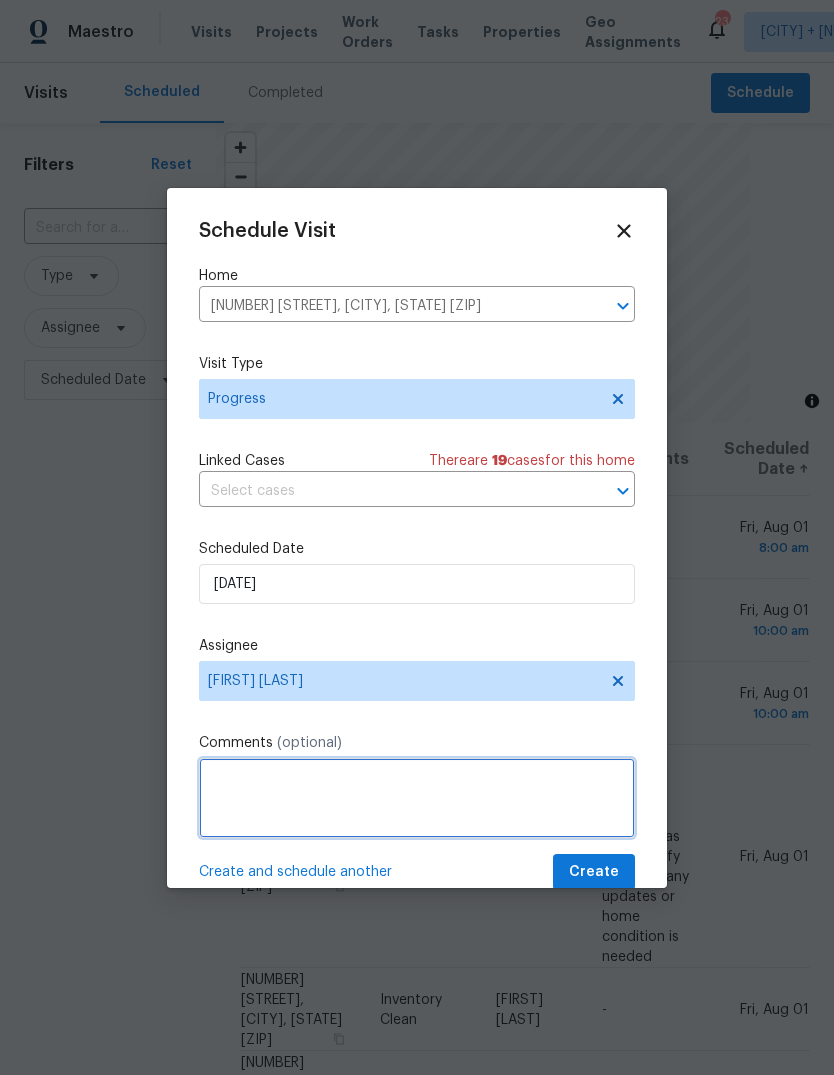 click at bounding box center (417, 798) 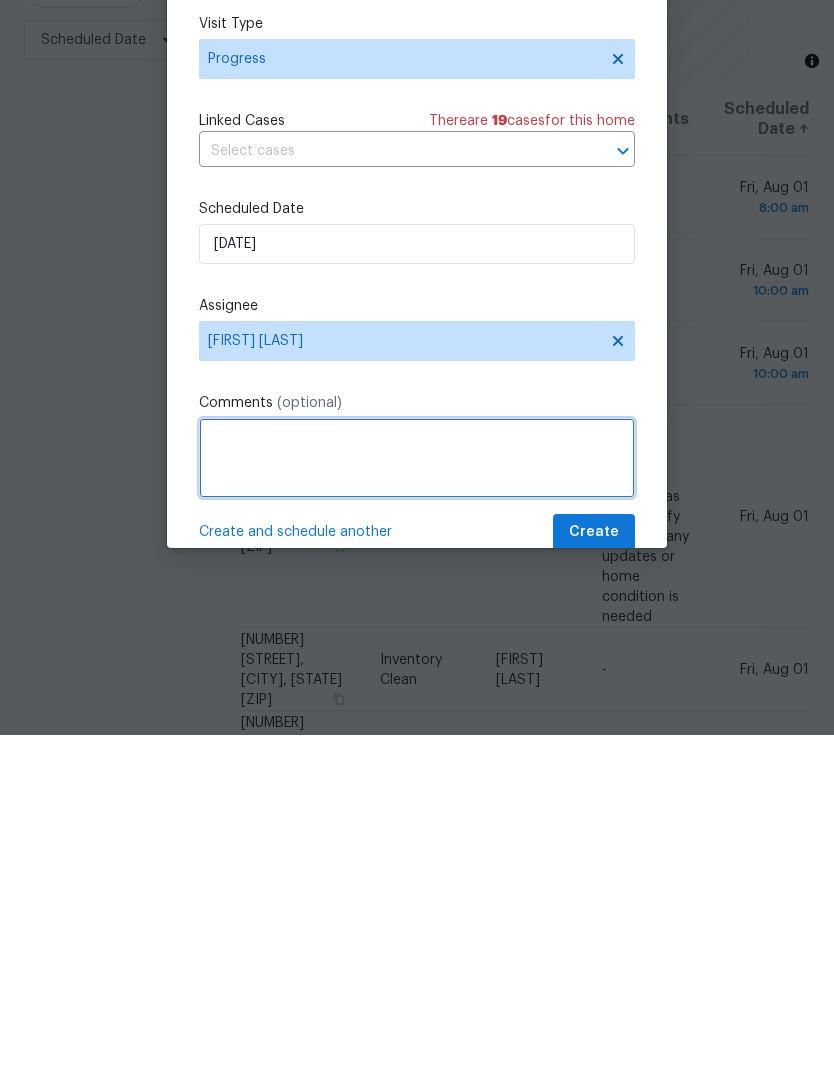 scroll, scrollTop: 75, scrollLeft: 0, axis: vertical 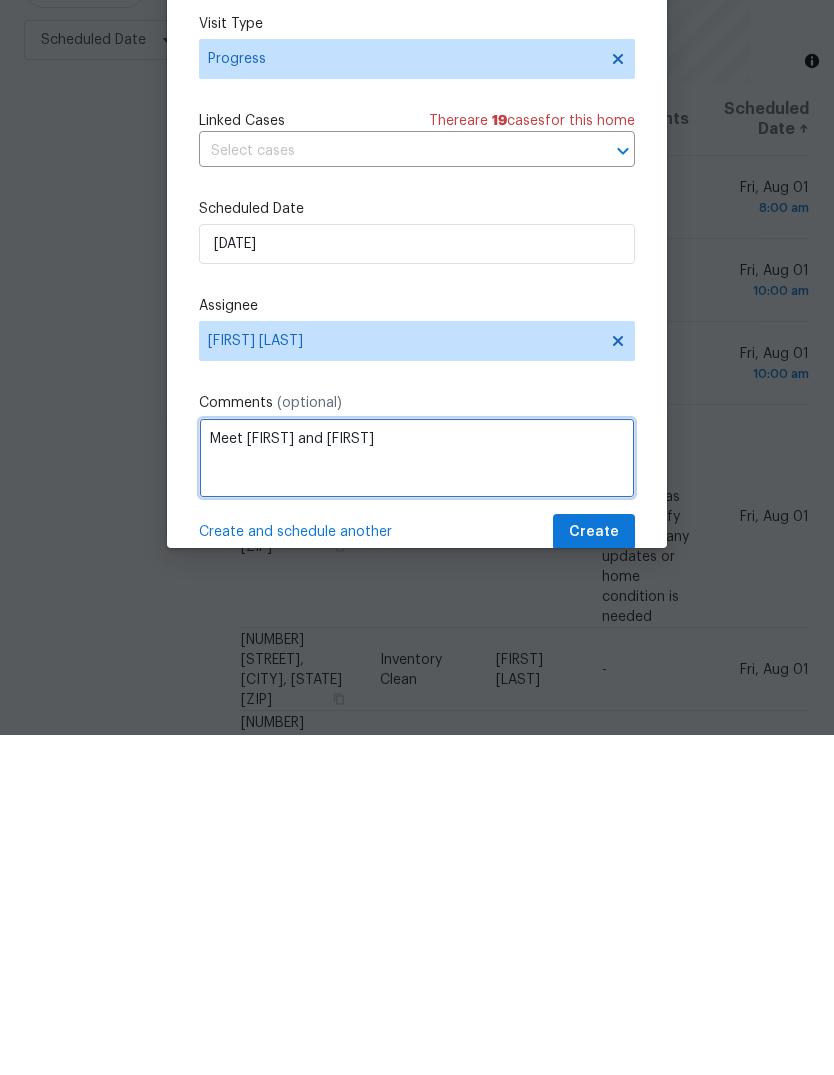 type on "Meet [FIRST] and [FIRST]" 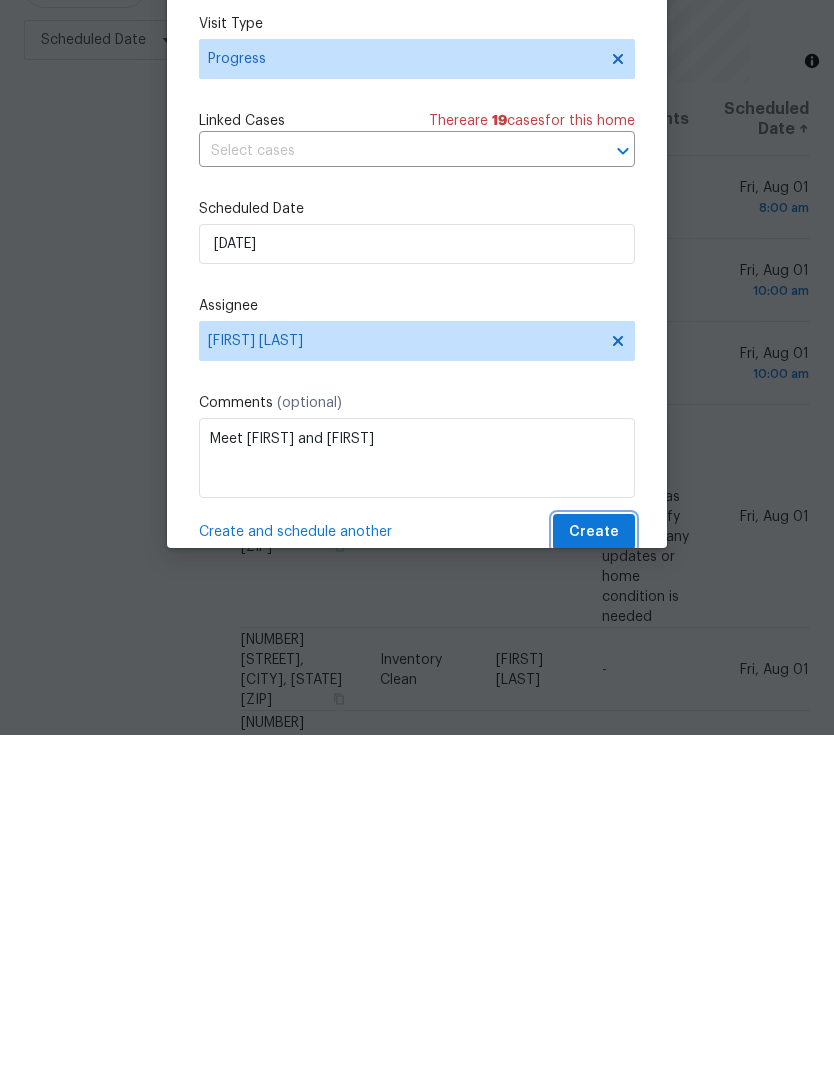 click on "Create" at bounding box center [594, 872] 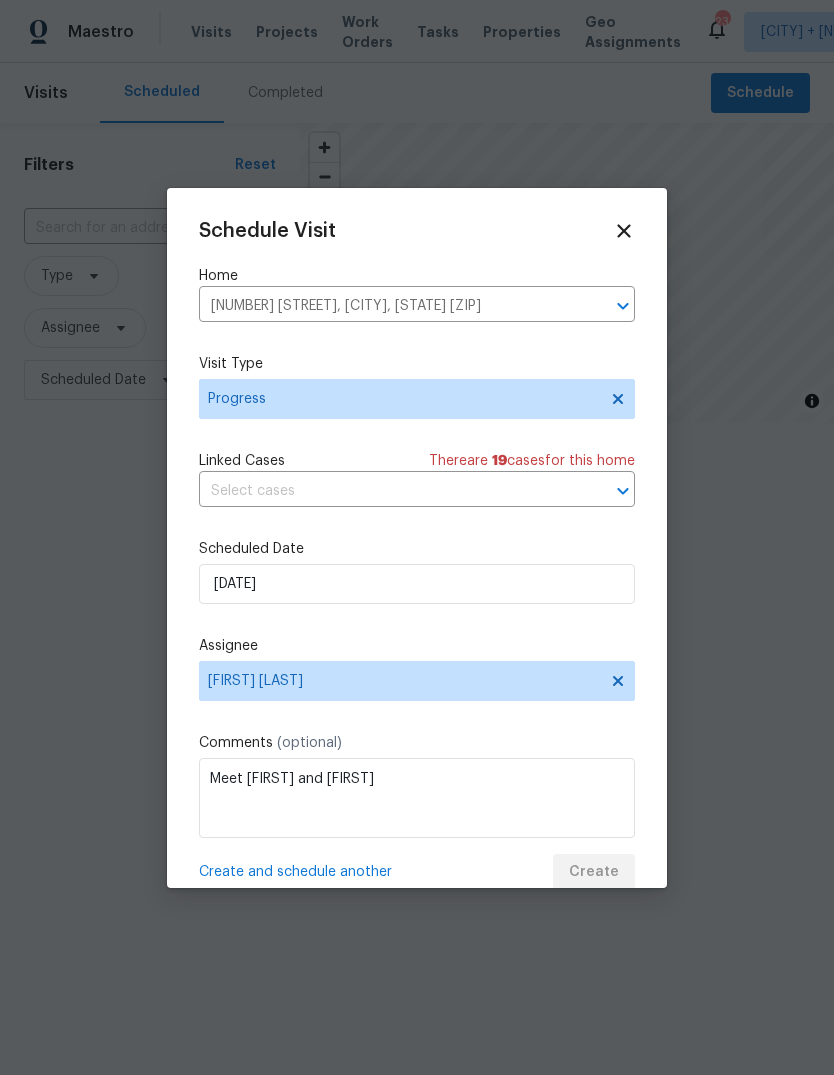 scroll, scrollTop: 0, scrollLeft: 0, axis: both 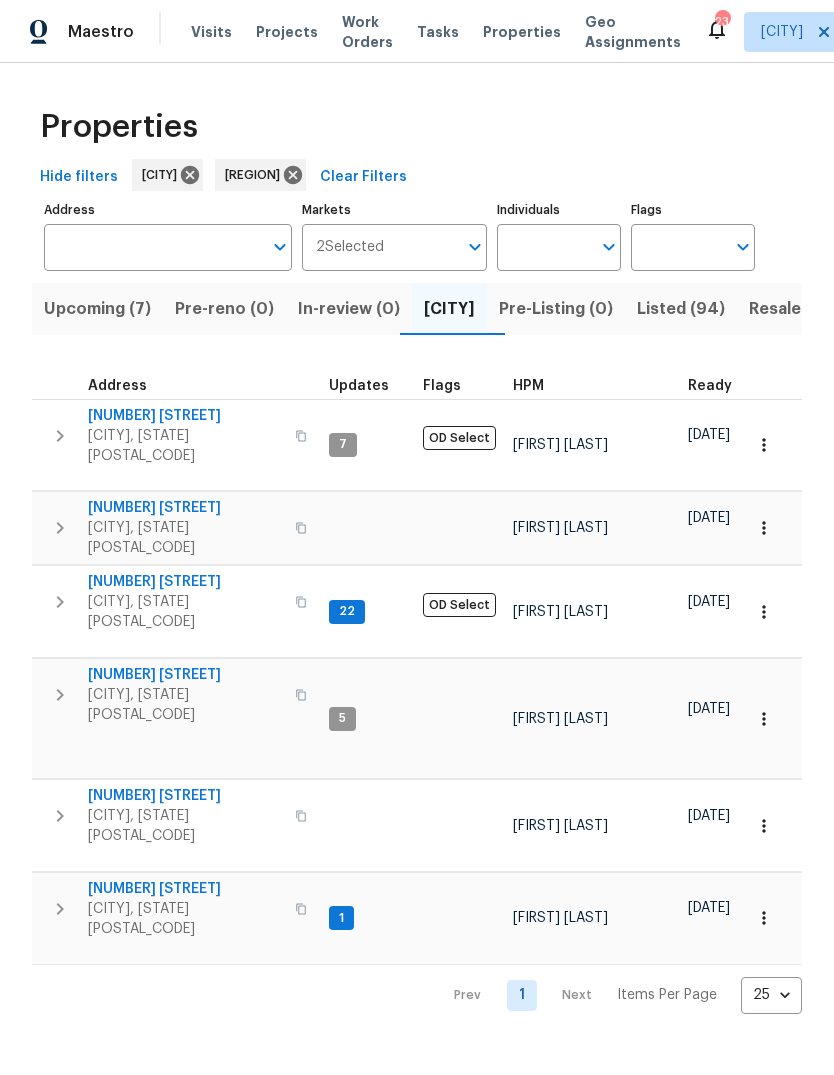 click on "Properties" at bounding box center (522, 32) 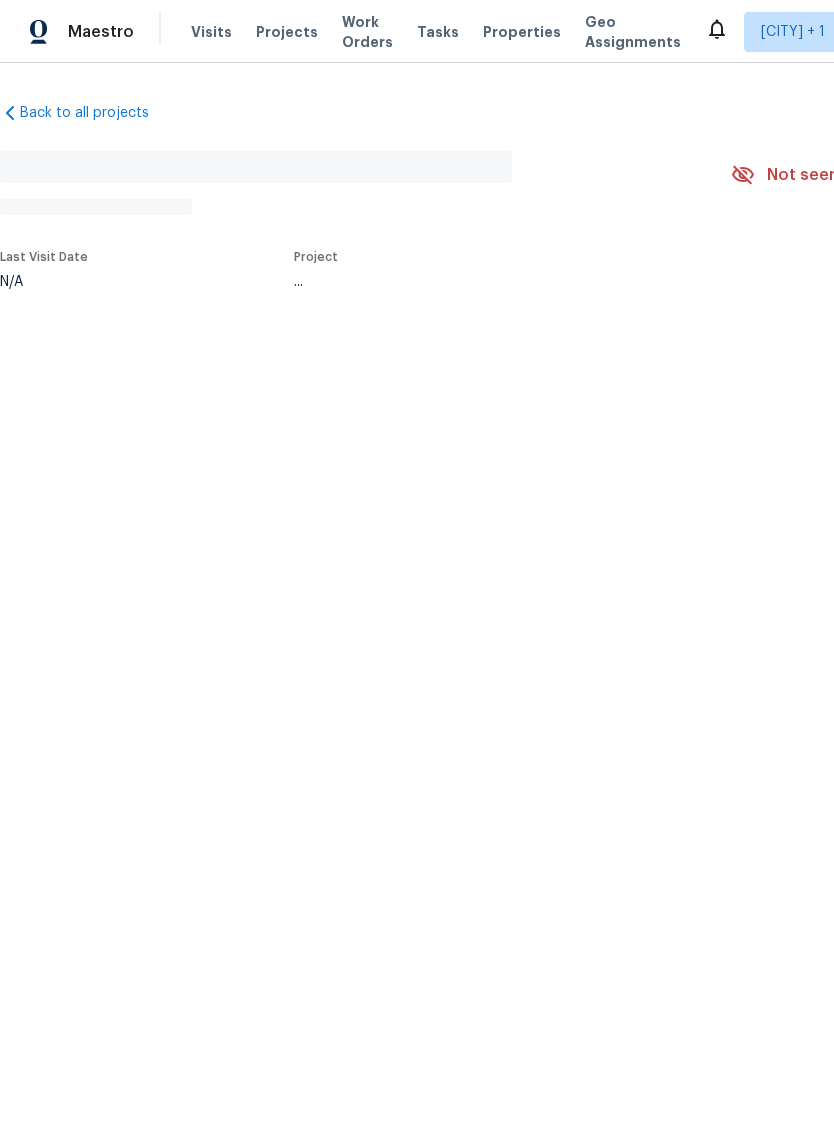 scroll, scrollTop: 0, scrollLeft: 0, axis: both 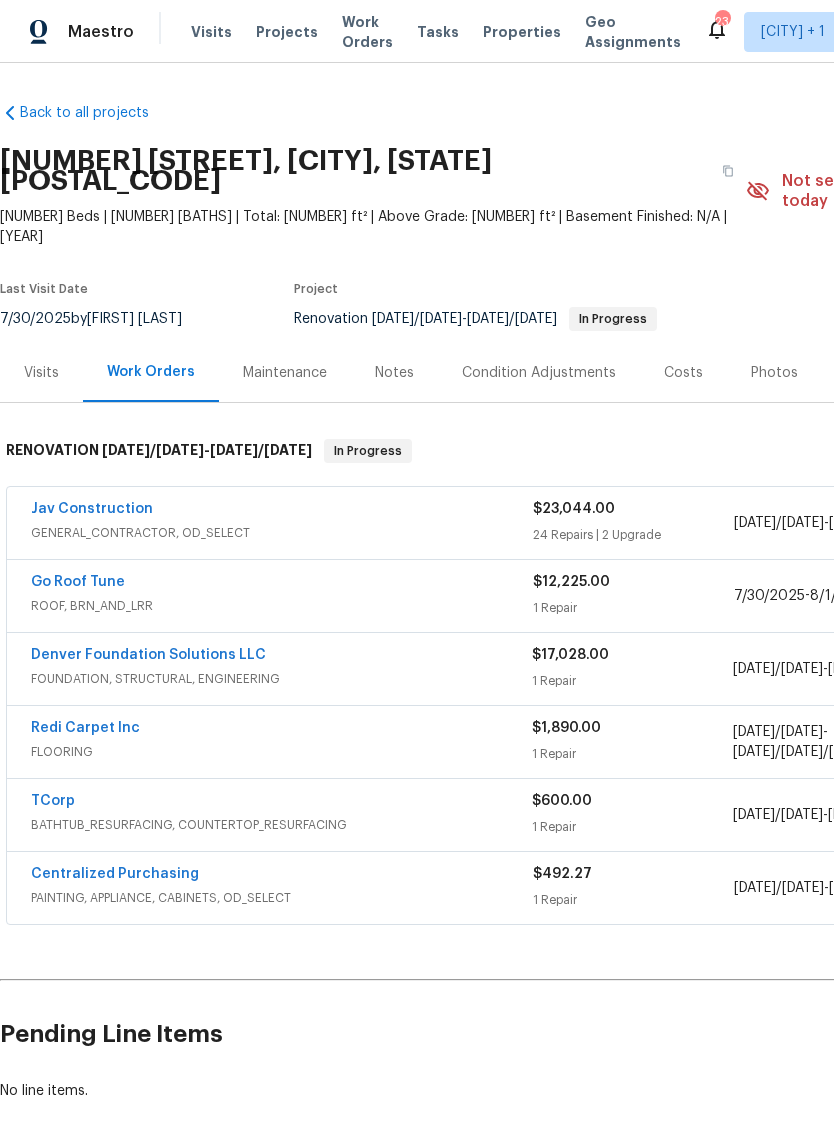 click on "Costs" at bounding box center [683, 372] 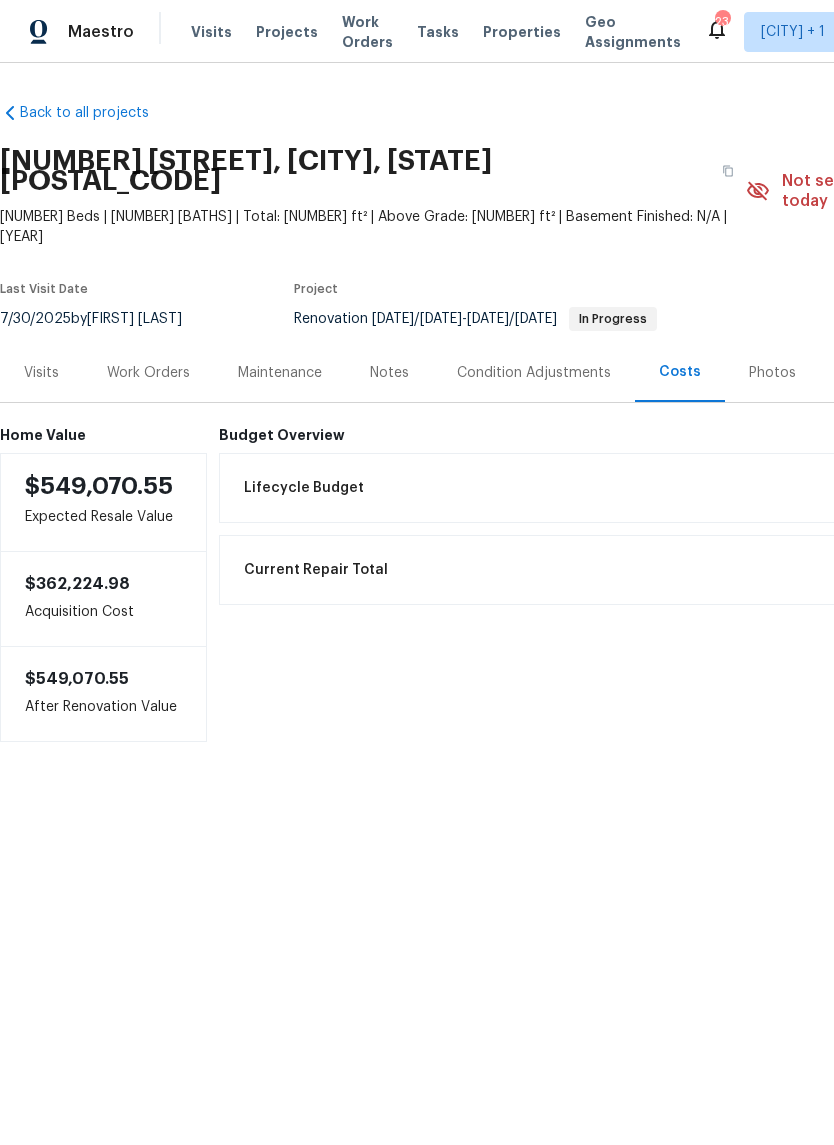 scroll, scrollTop: 0, scrollLeft: 0, axis: both 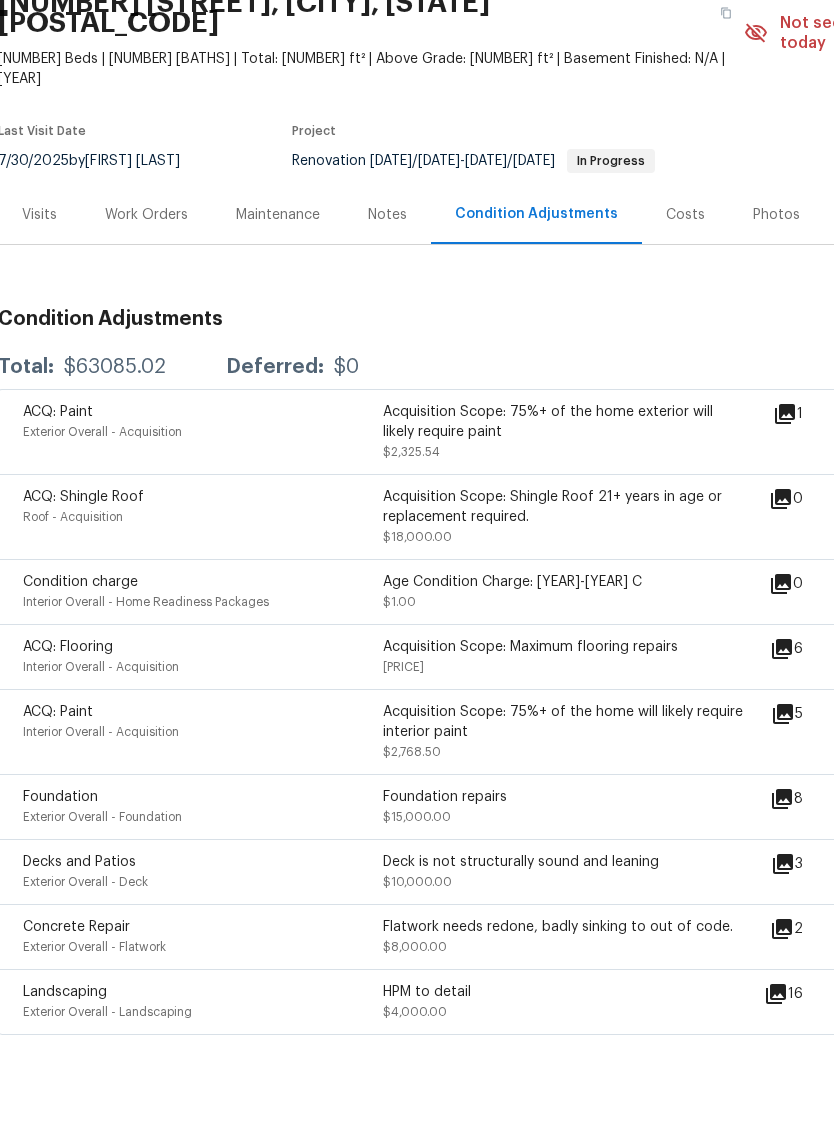 click on "Costs" at bounding box center [685, 285] 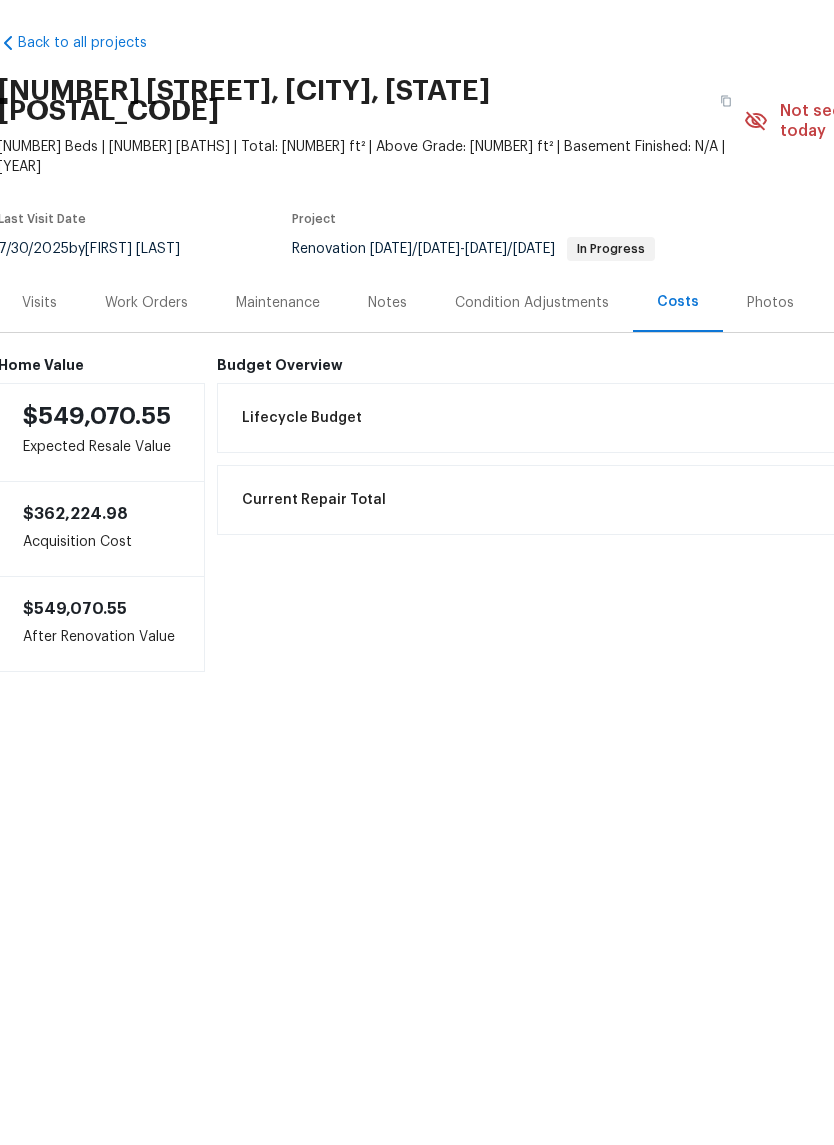 scroll, scrollTop: 0, scrollLeft: 2, axis: horizontal 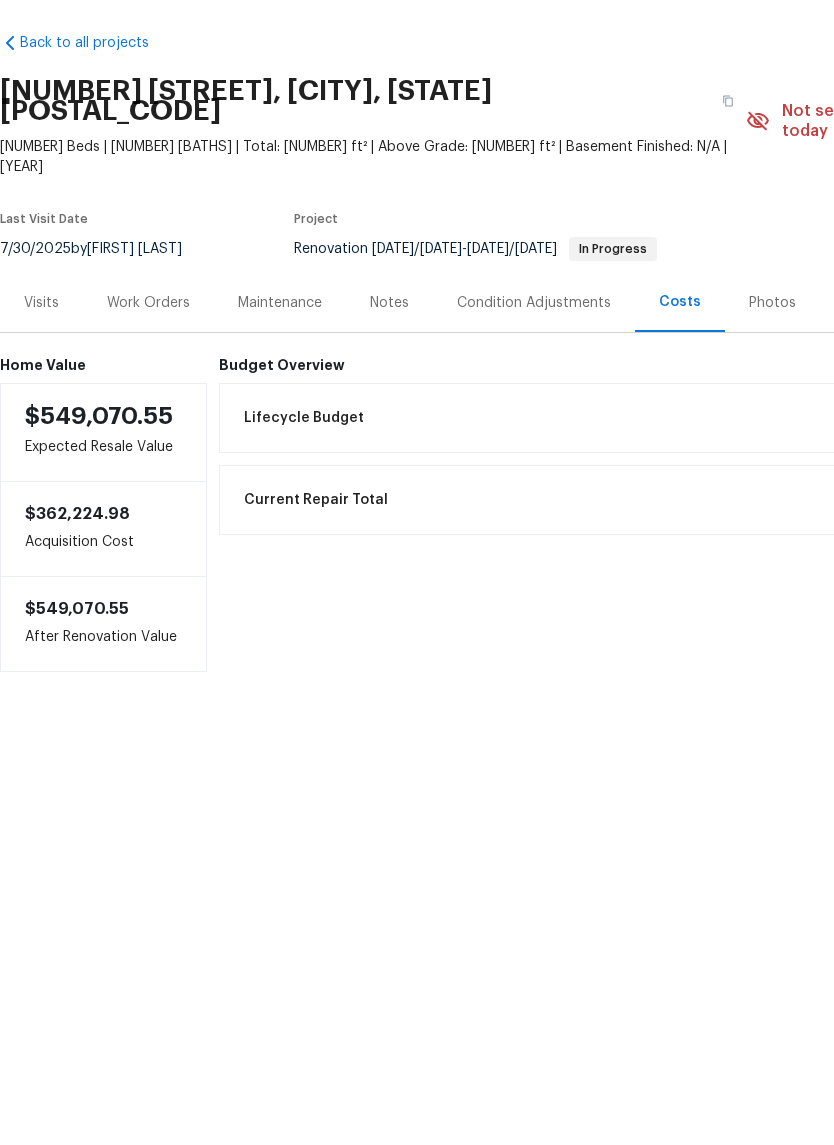 click on "Notes" at bounding box center (389, 373) 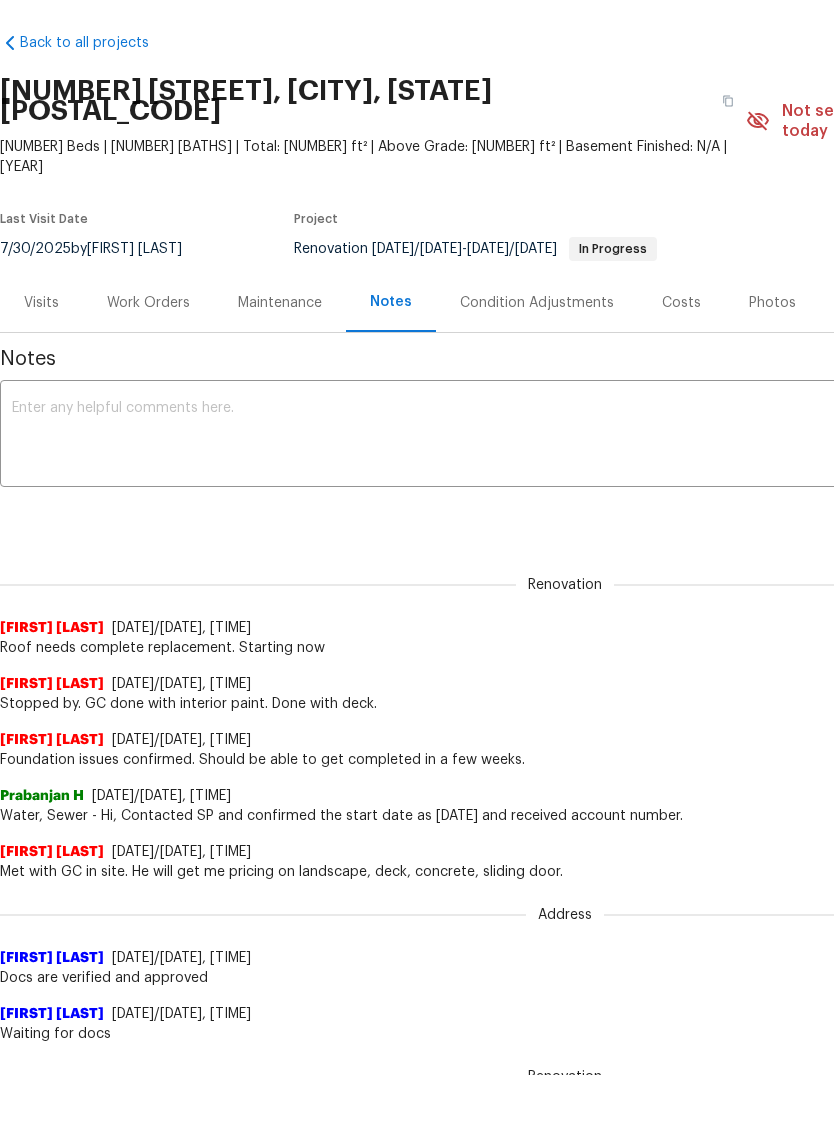 click on "Work Orders" at bounding box center (148, 373) 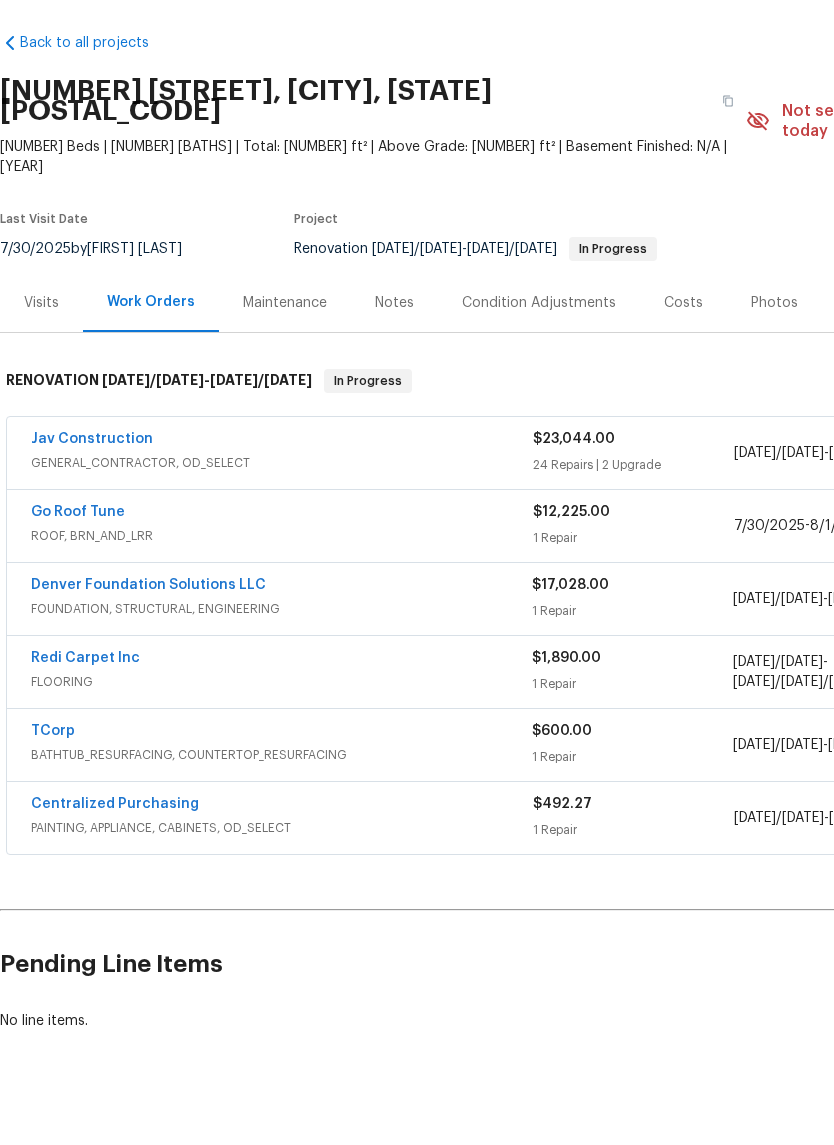 click on "Jav Construction" at bounding box center [92, 509] 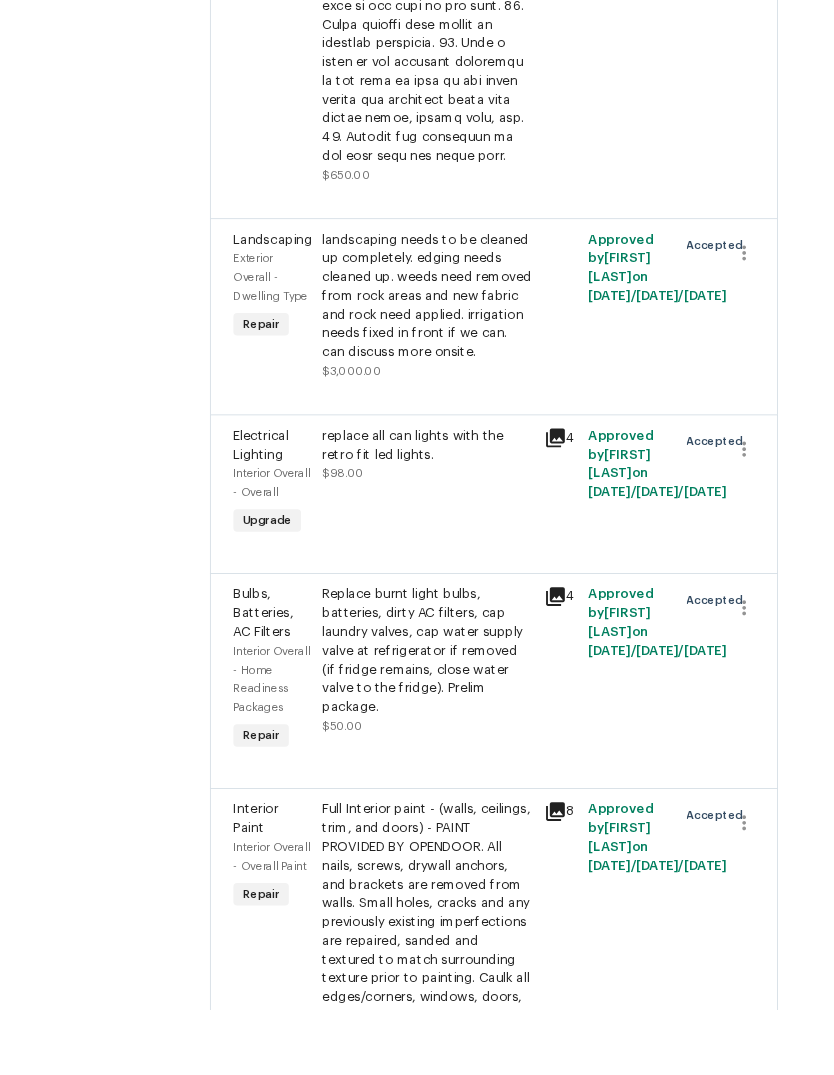 scroll, scrollTop: 2879, scrollLeft: 0, axis: vertical 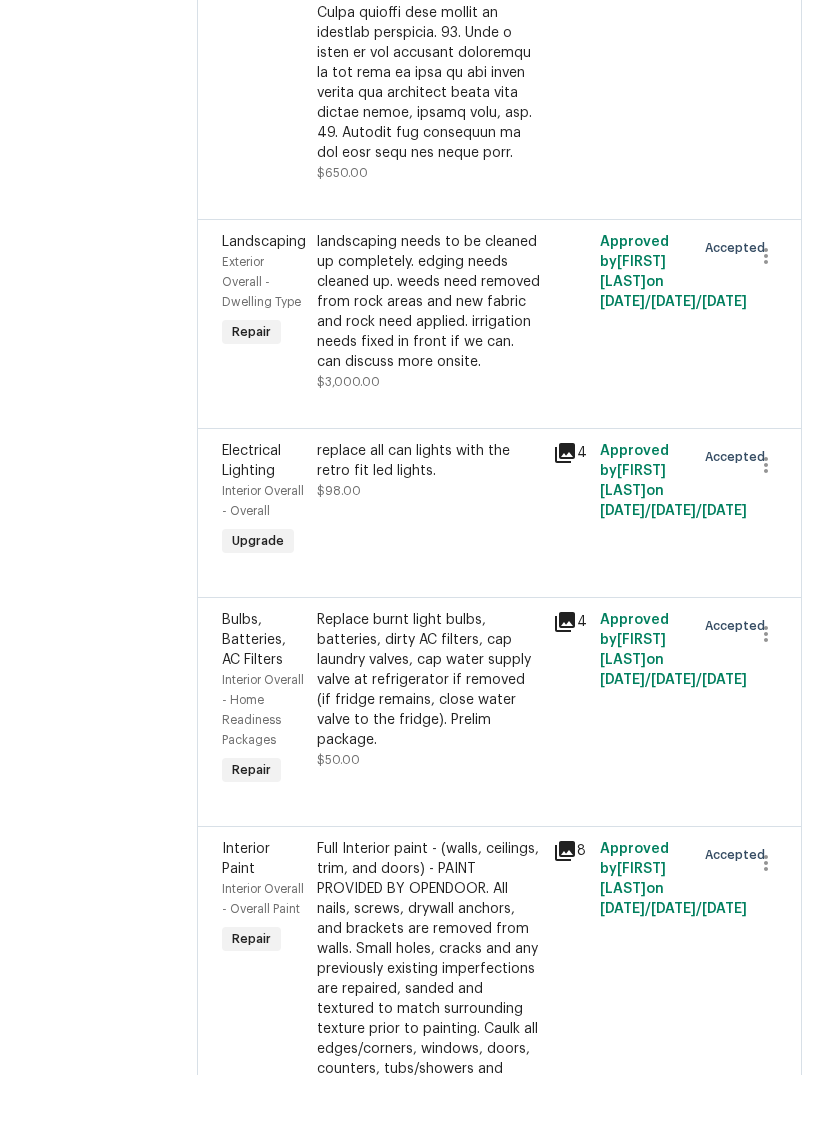 click on "landscaping needs to be cleaned up completely. edging needs cleaned up. weeds need removed from rock areas and new fabric and rock need applied. irrigation needs fixed in front if we can. can discuss more onsite." at bounding box center [429, 372] 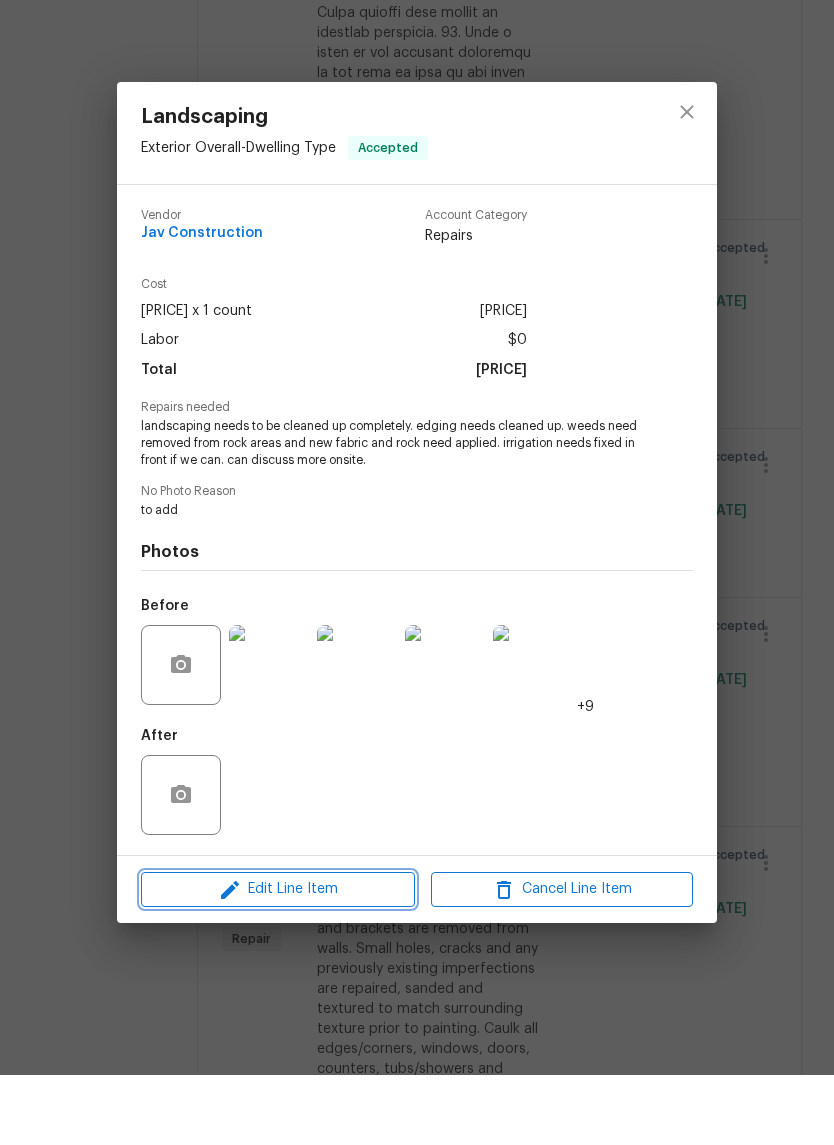 click on "Edit Line Item" at bounding box center [278, 959] 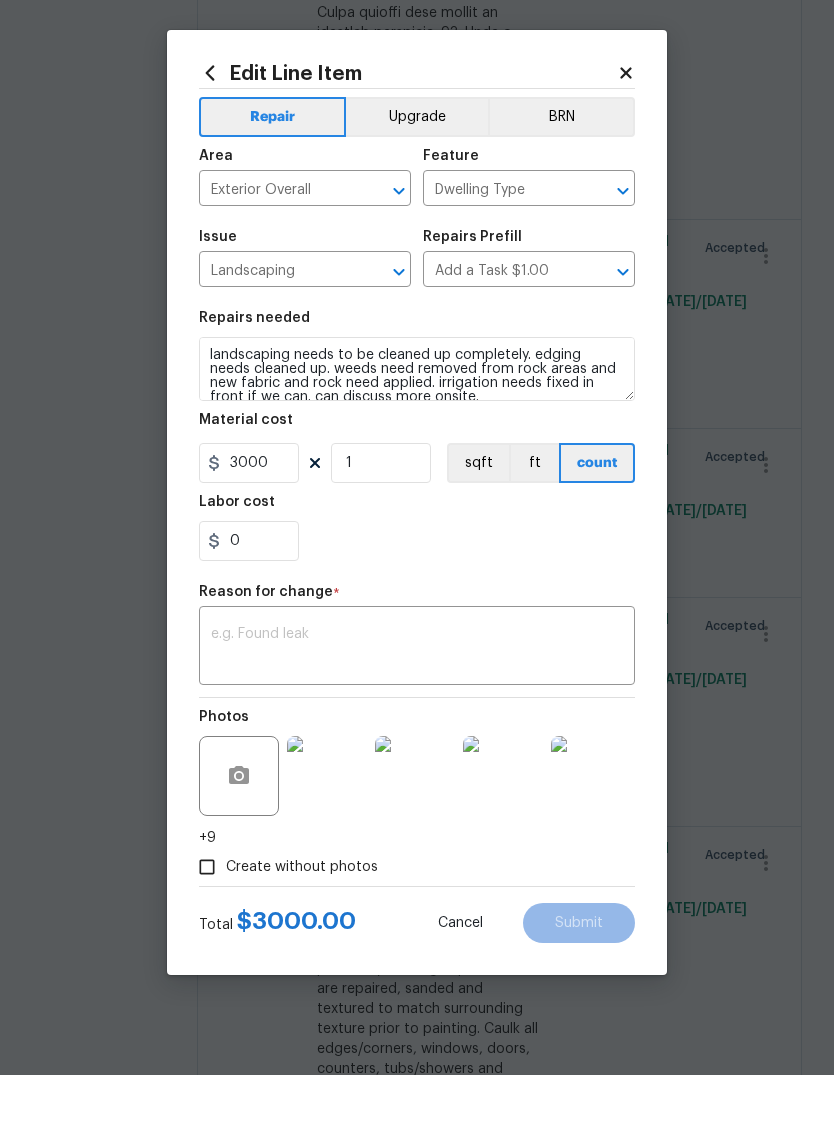 click at bounding box center (417, 718) 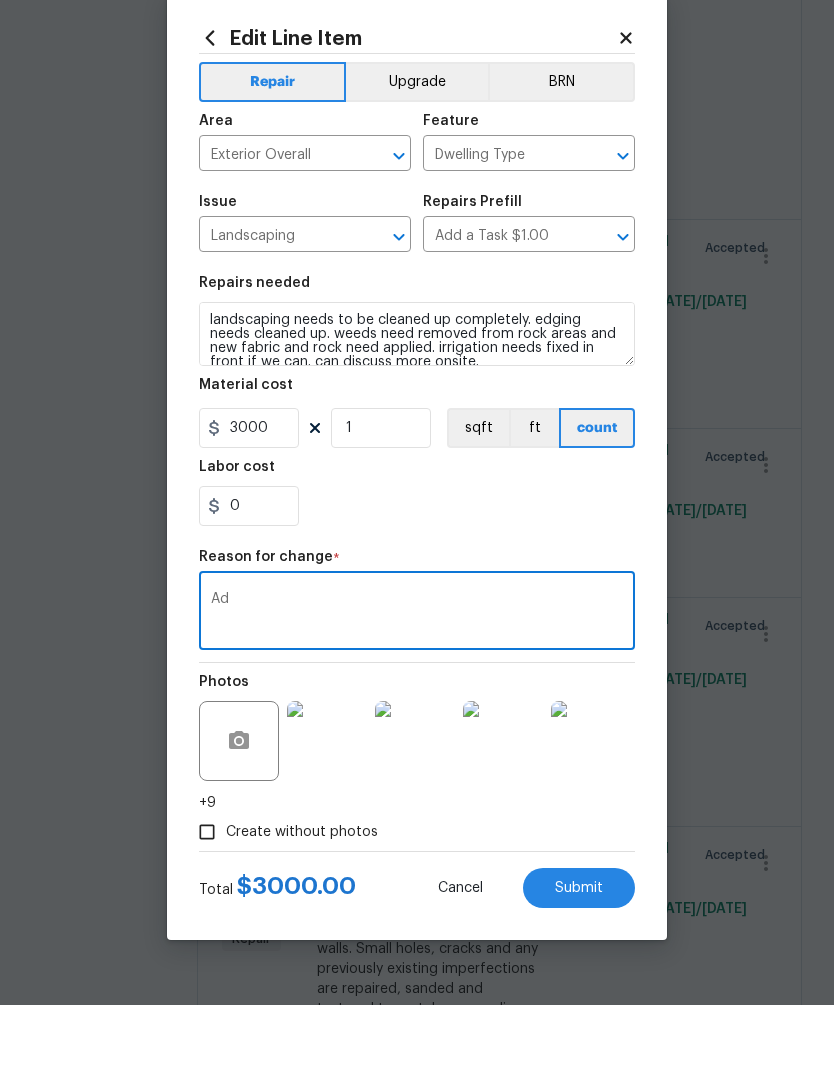 type on "Ad" 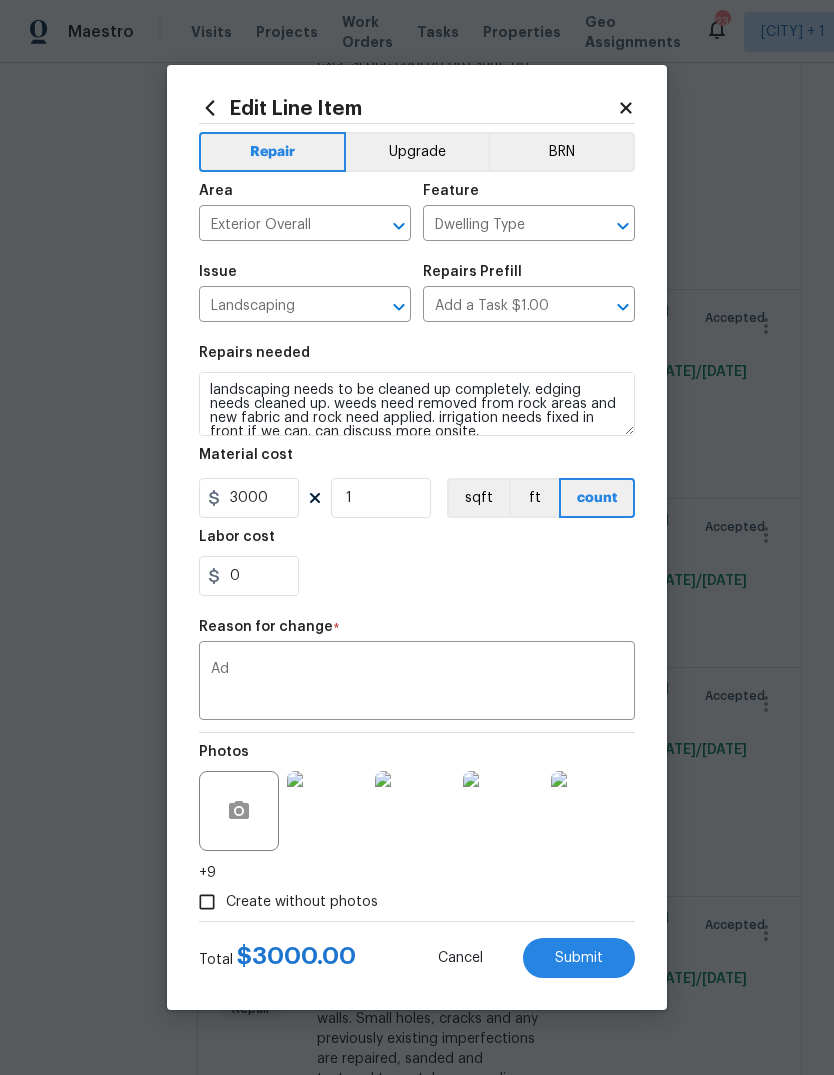 click on "Cancel" at bounding box center [460, 958] 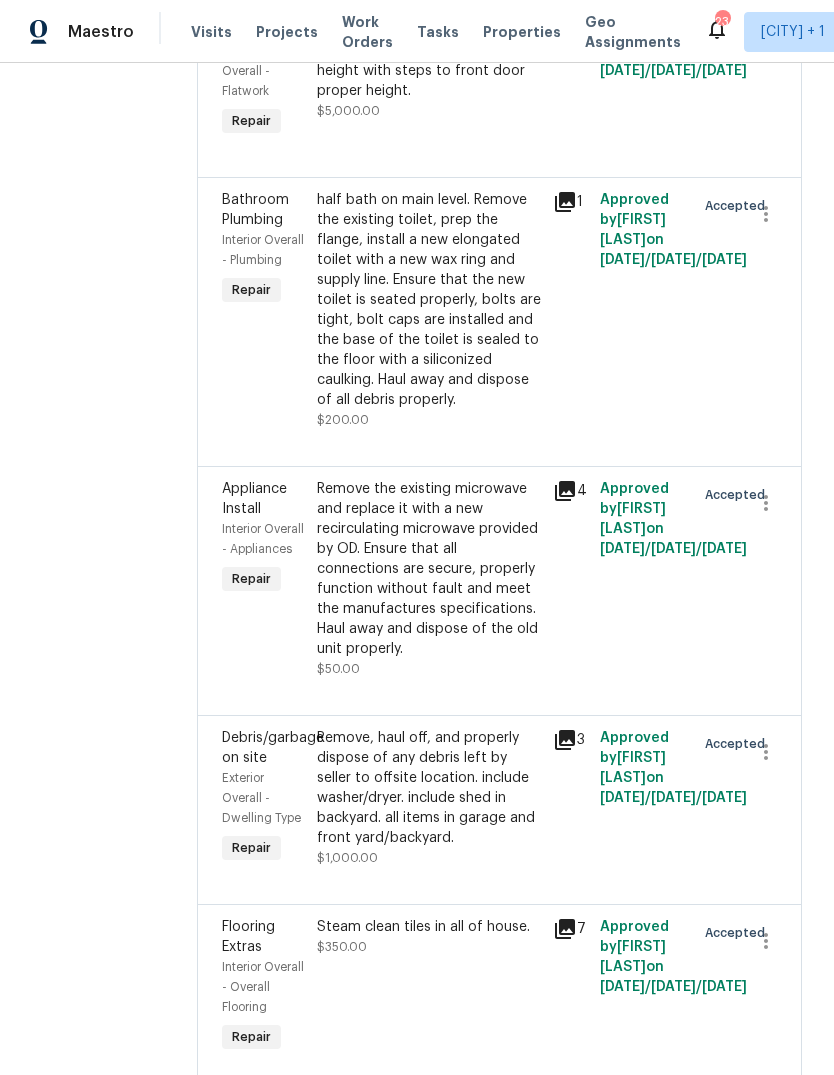 scroll, scrollTop: 4793, scrollLeft: 0, axis: vertical 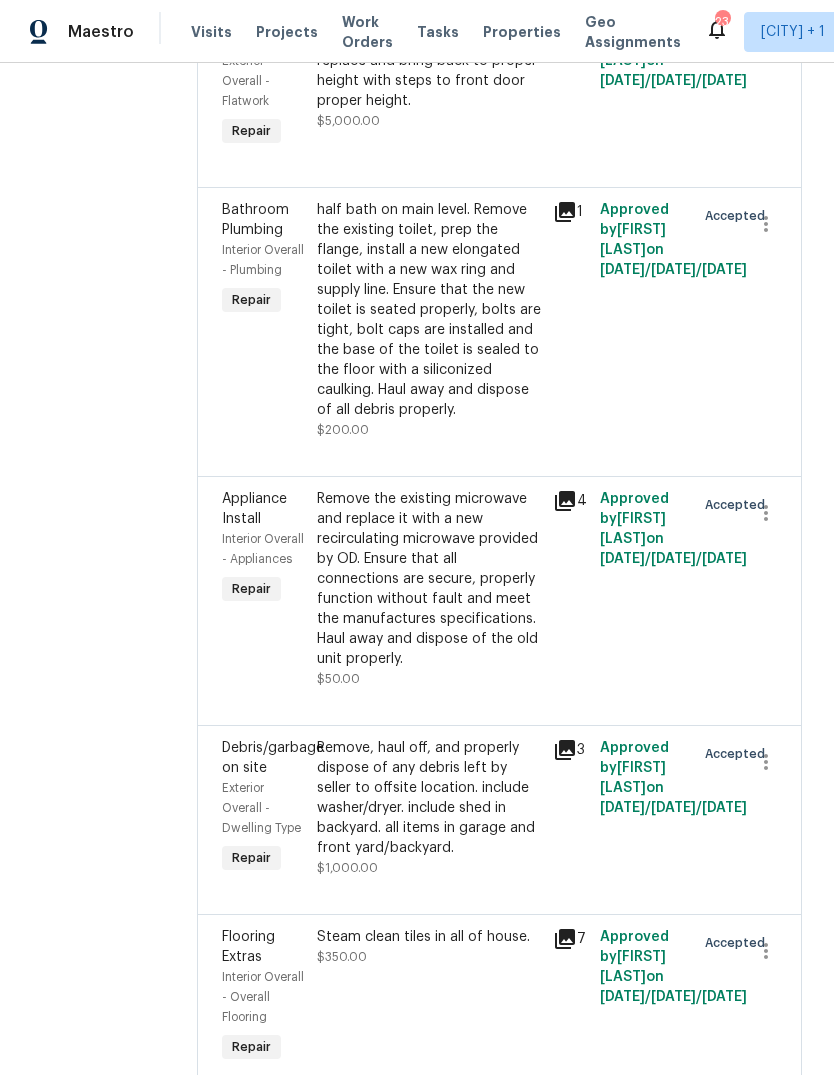 click 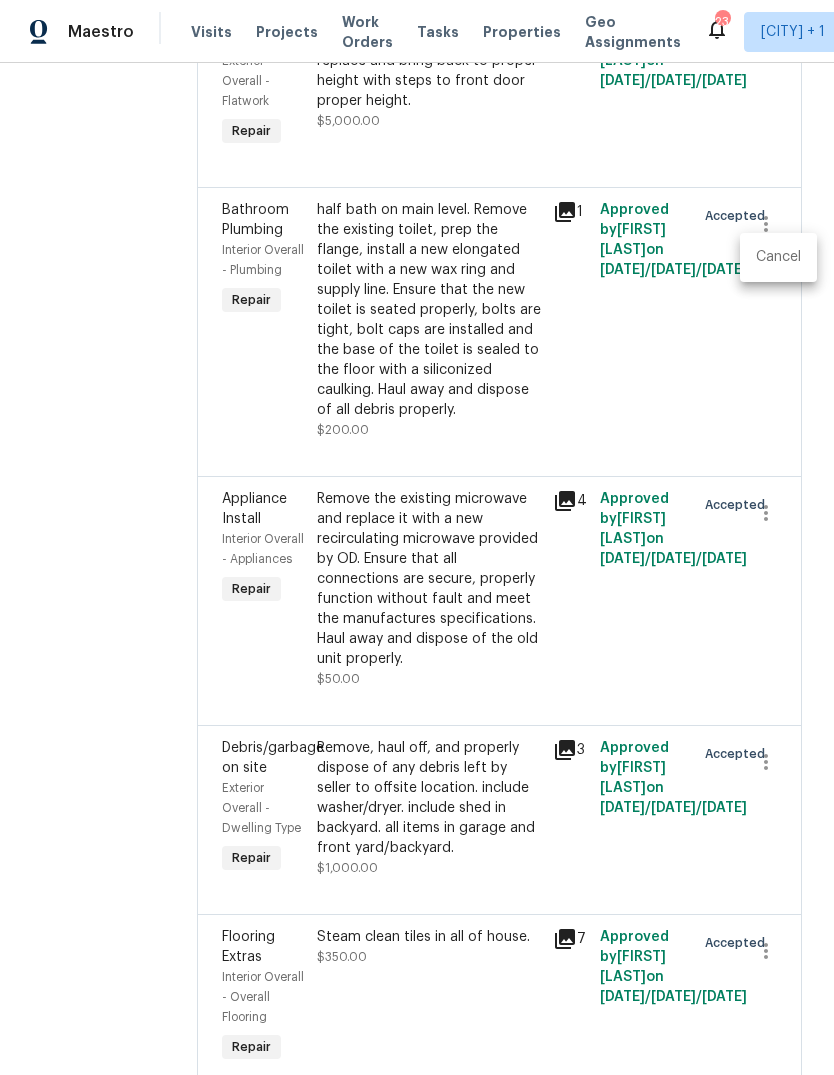 click on "Cancel" at bounding box center [778, 257] 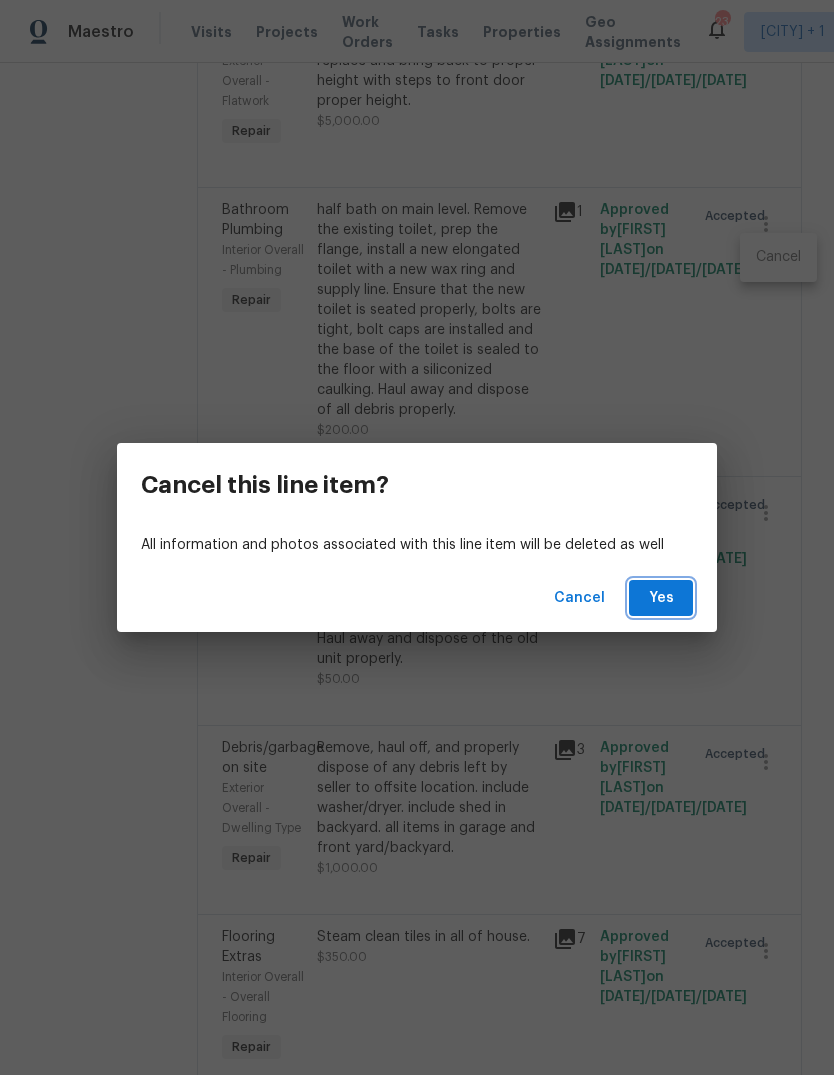 click on "Yes" at bounding box center (661, 598) 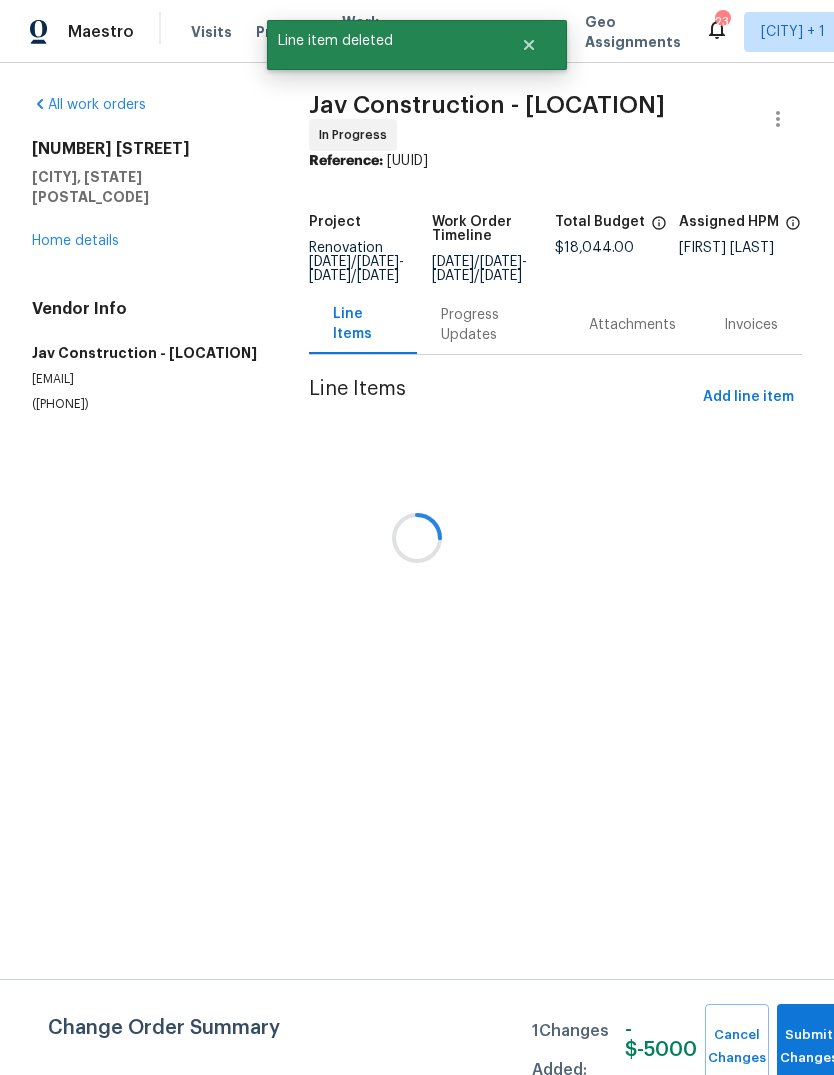 scroll, scrollTop: 0, scrollLeft: 0, axis: both 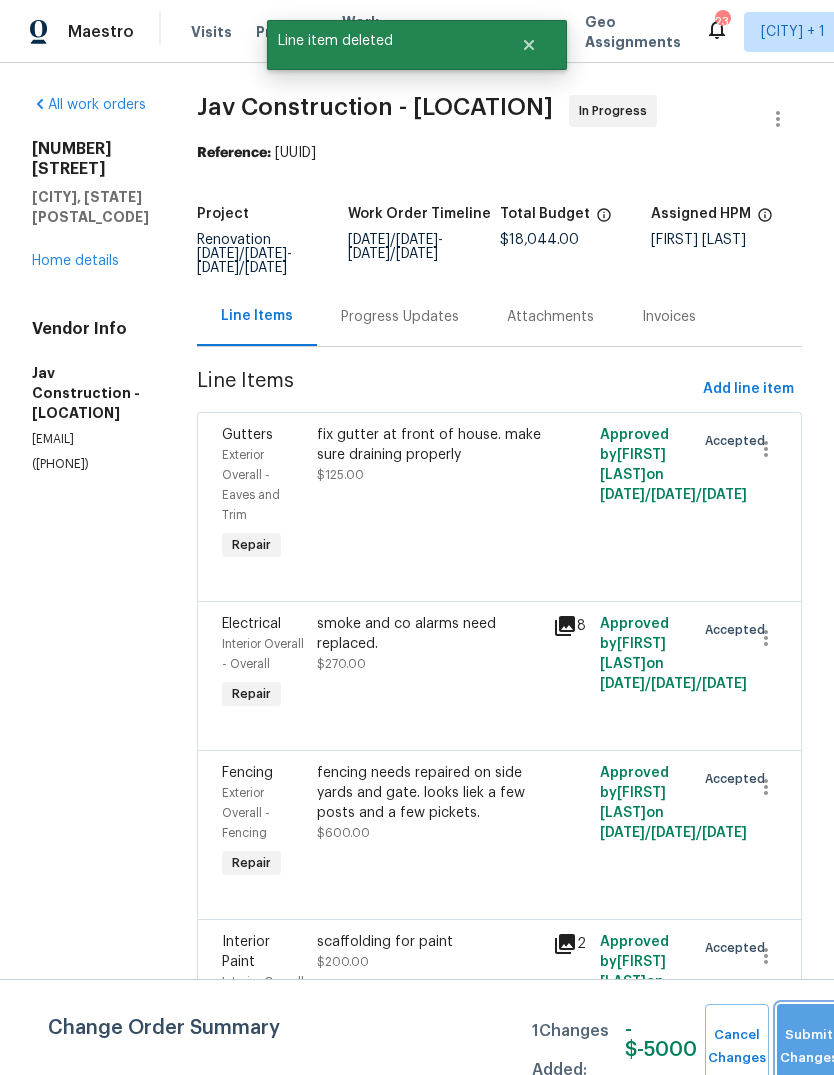 click on "Submit Changes" at bounding box center (809, 1047) 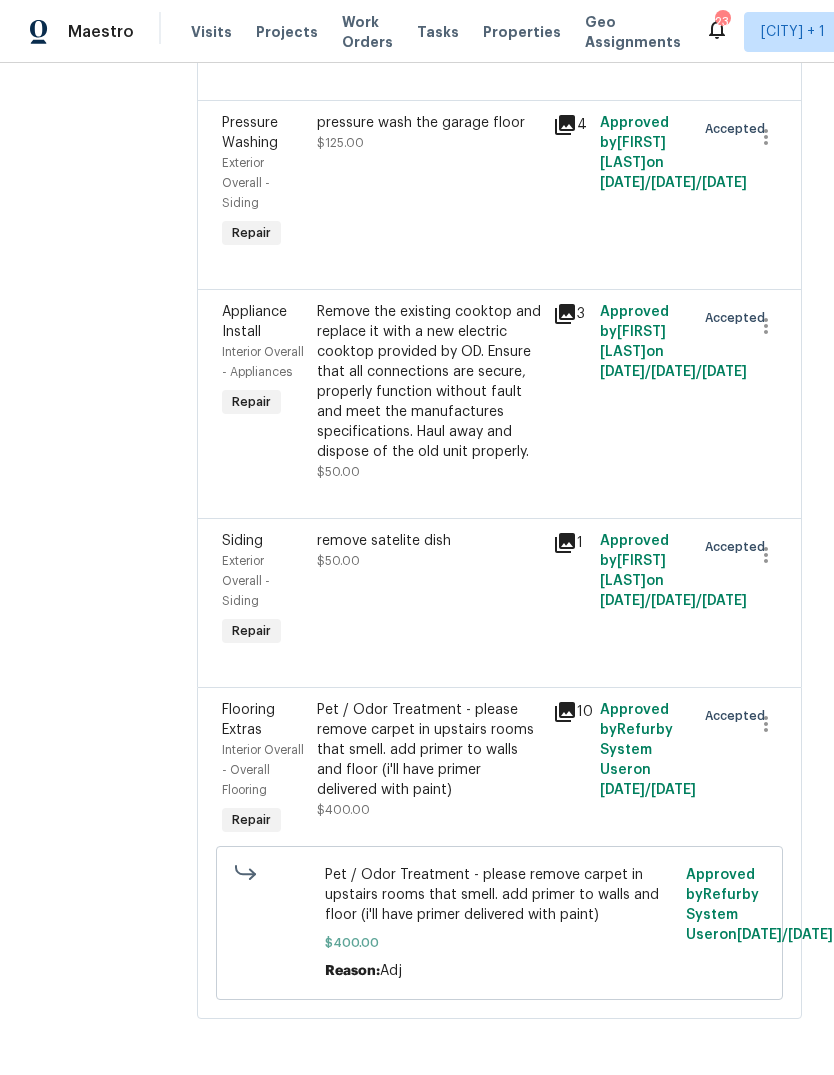 scroll, scrollTop: 5925, scrollLeft: 0, axis: vertical 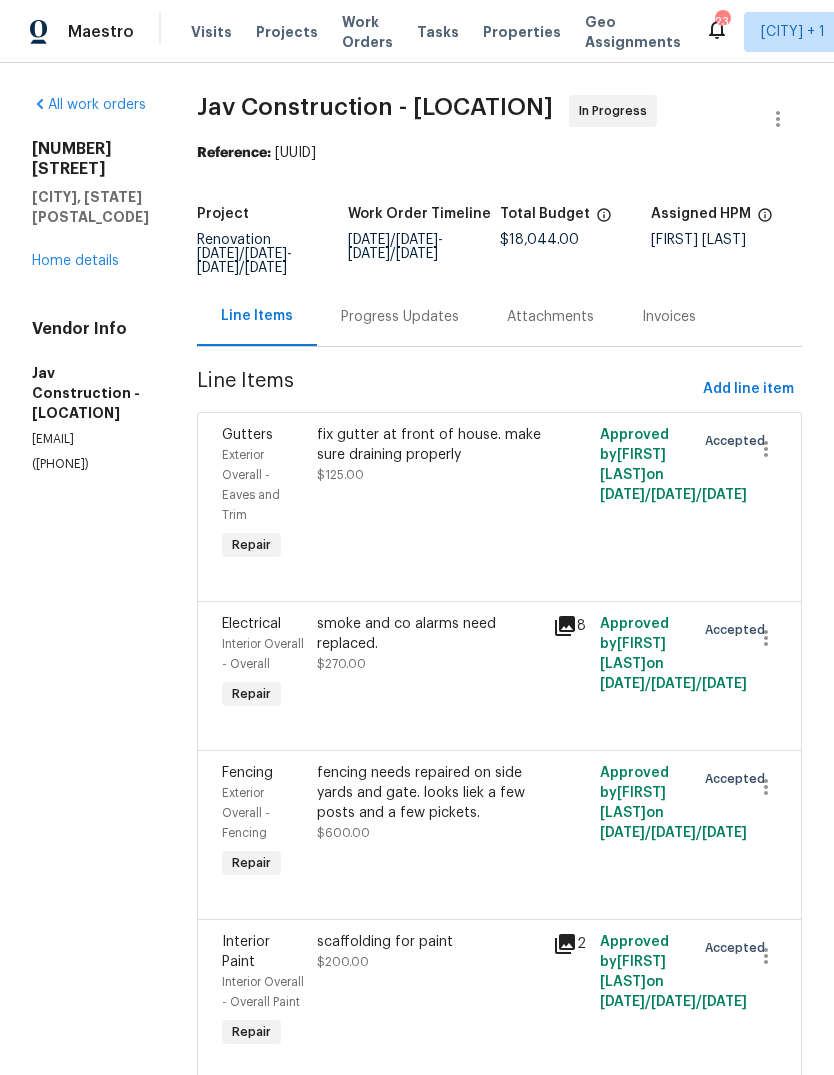 click on "Home details" at bounding box center (75, 261) 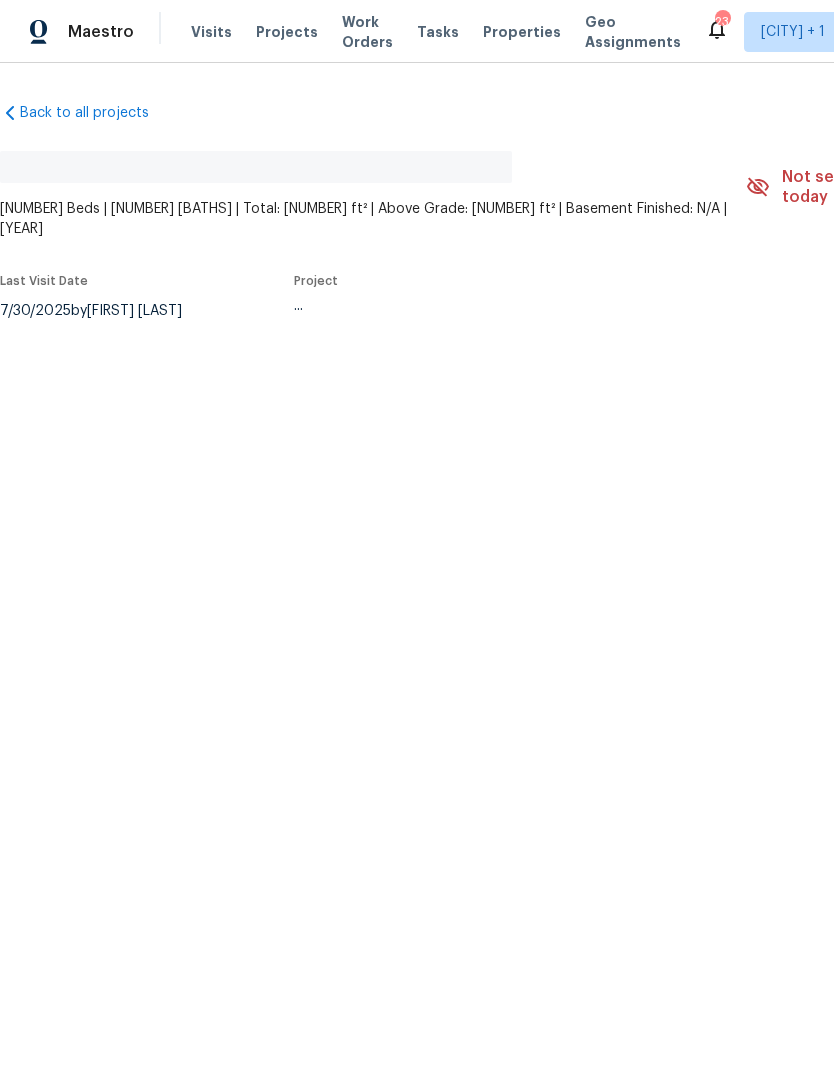 scroll, scrollTop: 0, scrollLeft: 0, axis: both 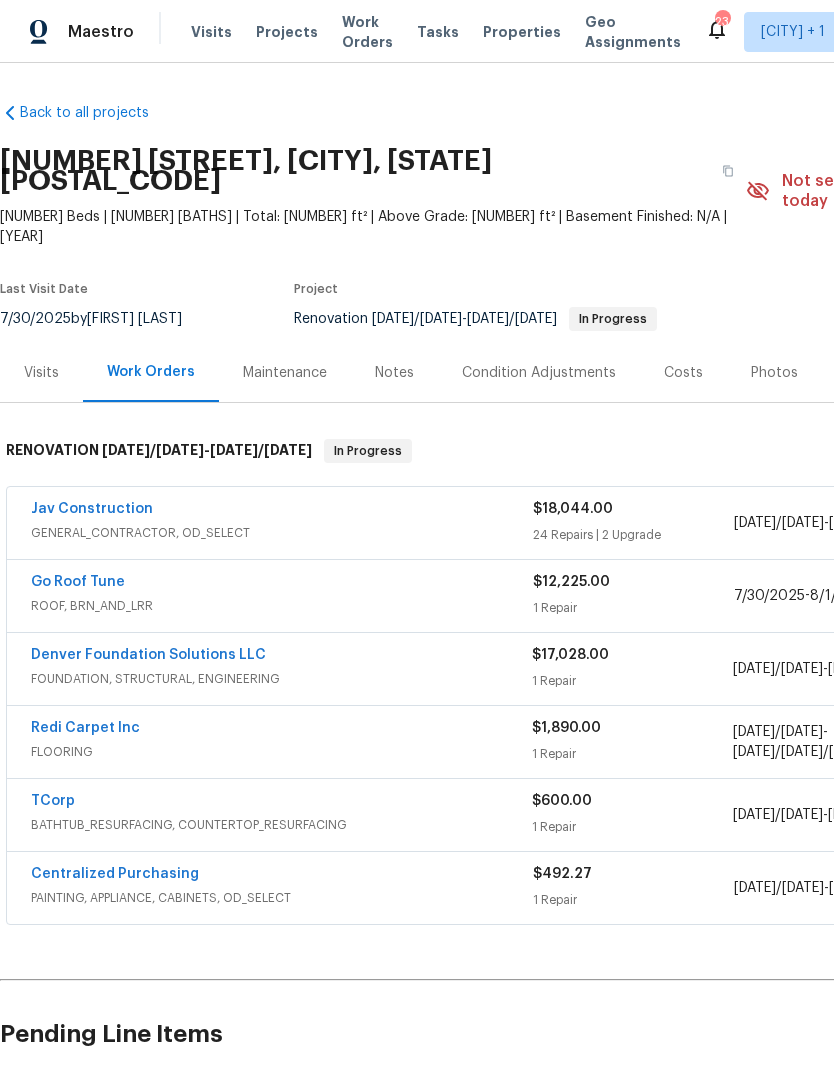 click on "Costs" at bounding box center (683, 373) 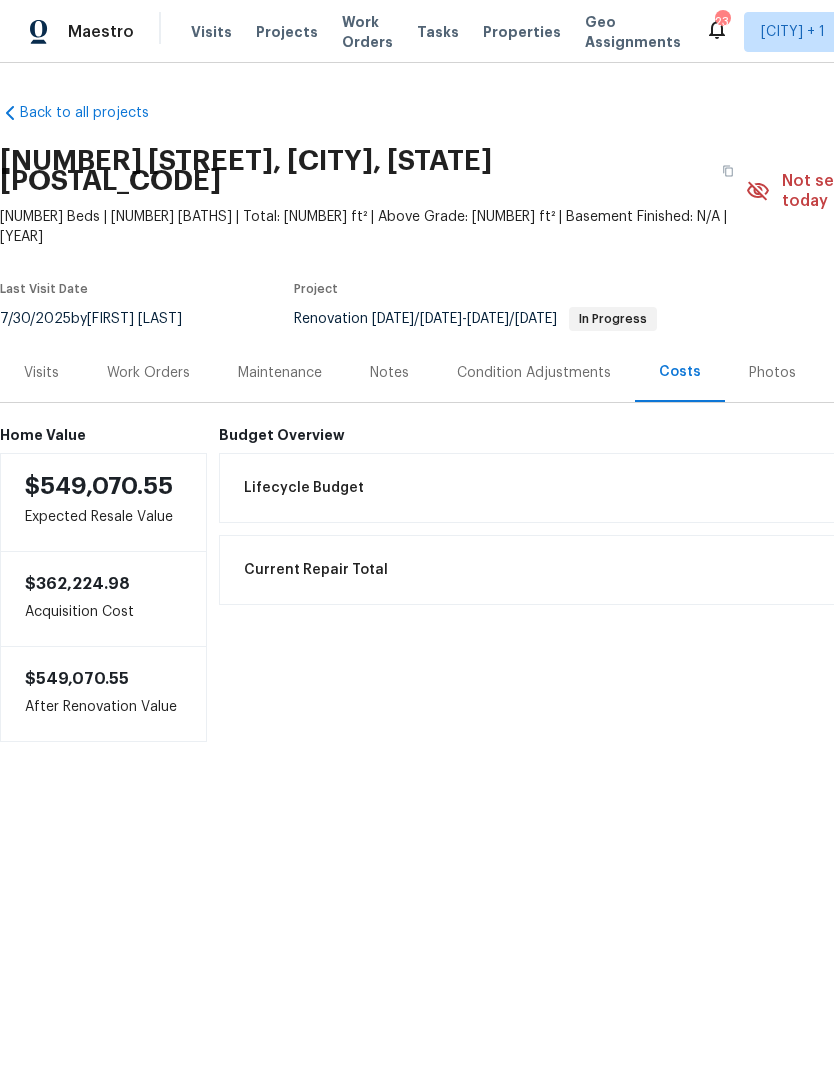 scroll, scrollTop: 0, scrollLeft: 0, axis: both 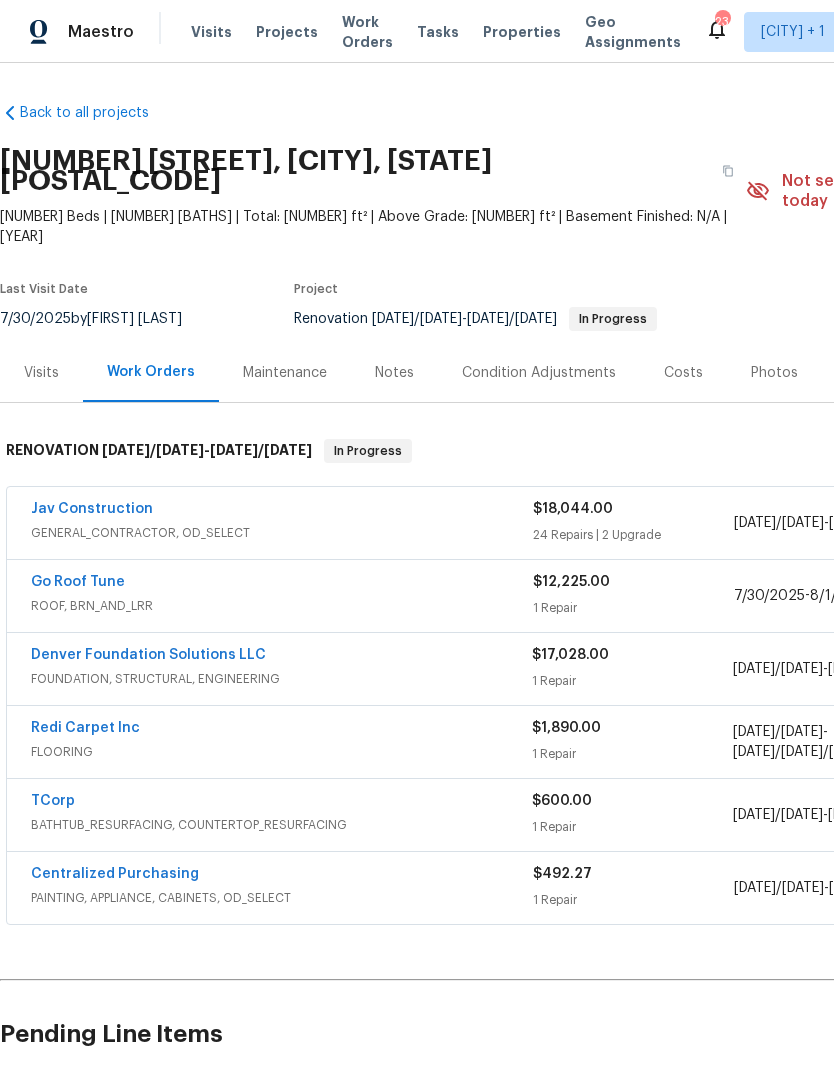 click on "Notes" at bounding box center (394, 372) 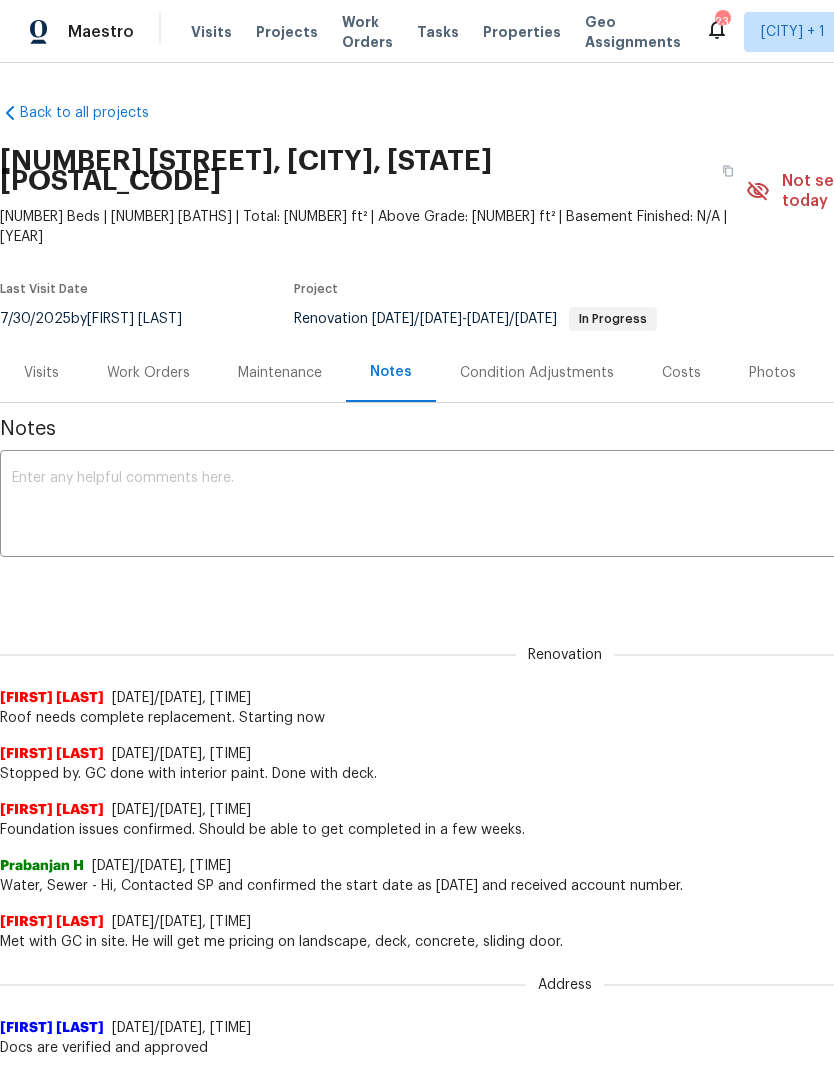 click at bounding box center [565, 506] 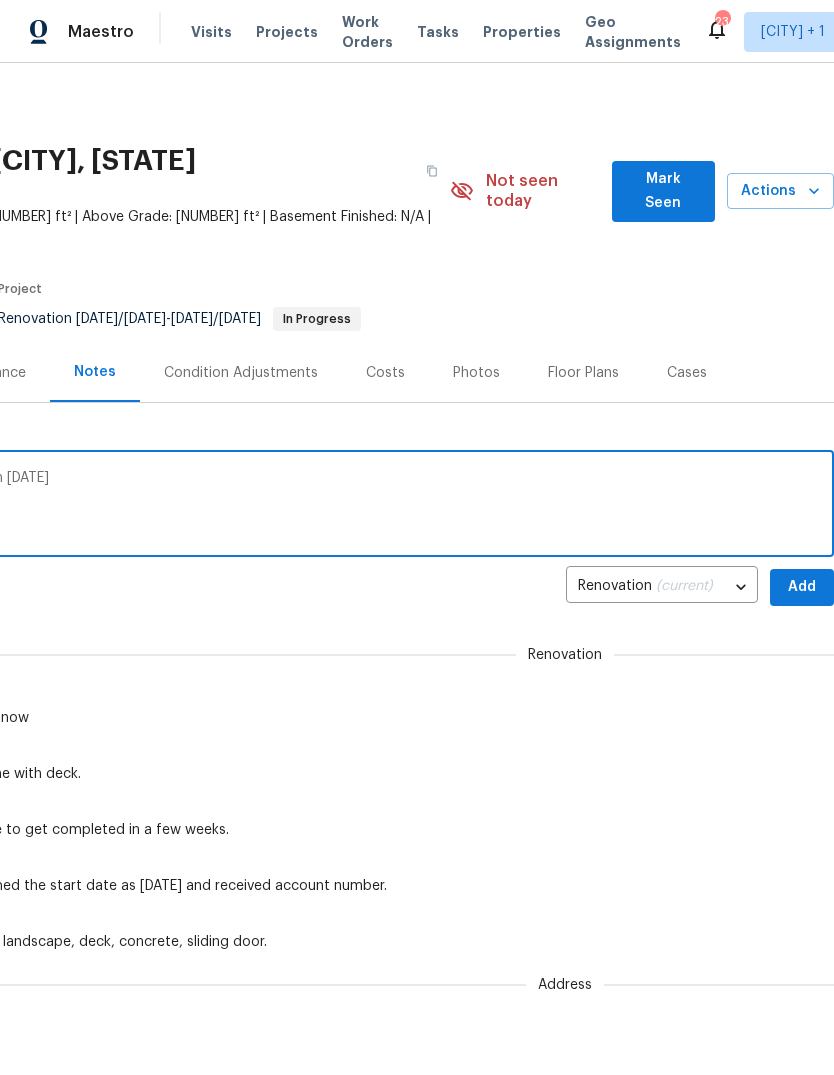 scroll, scrollTop: 0, scrollLeft: 296, axis: horizontal 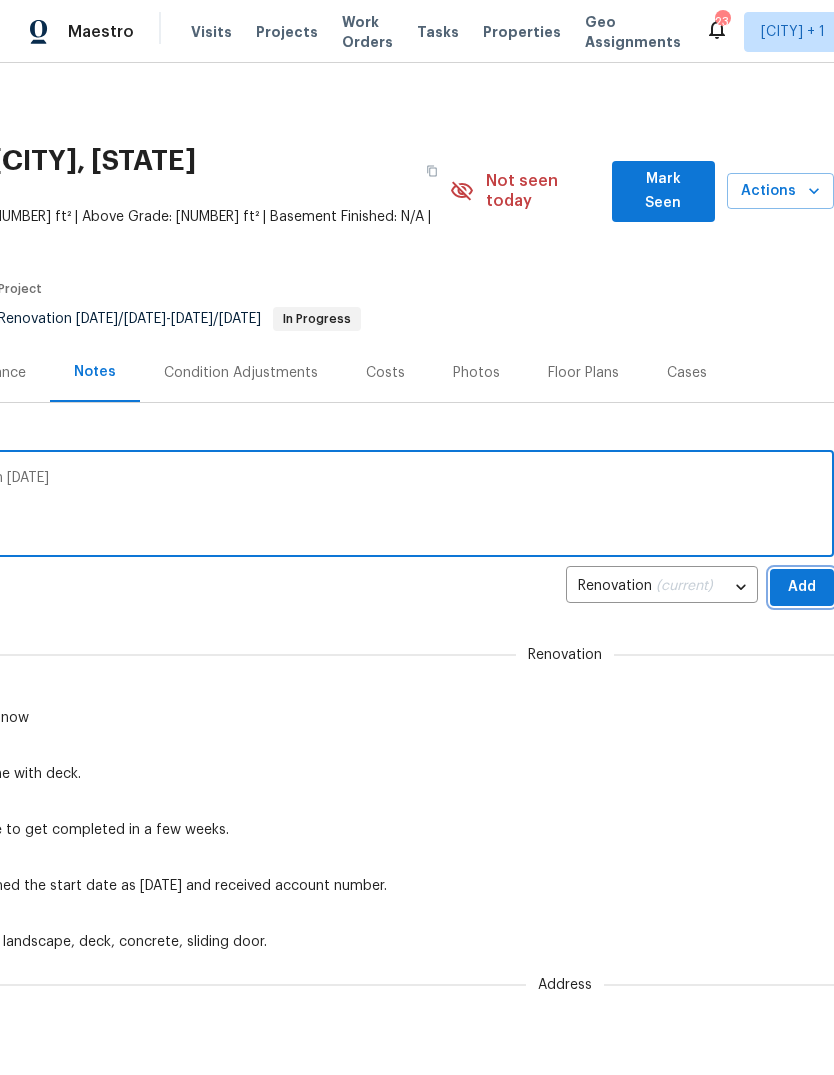 click on "Add" at bounding box center (802, 587) 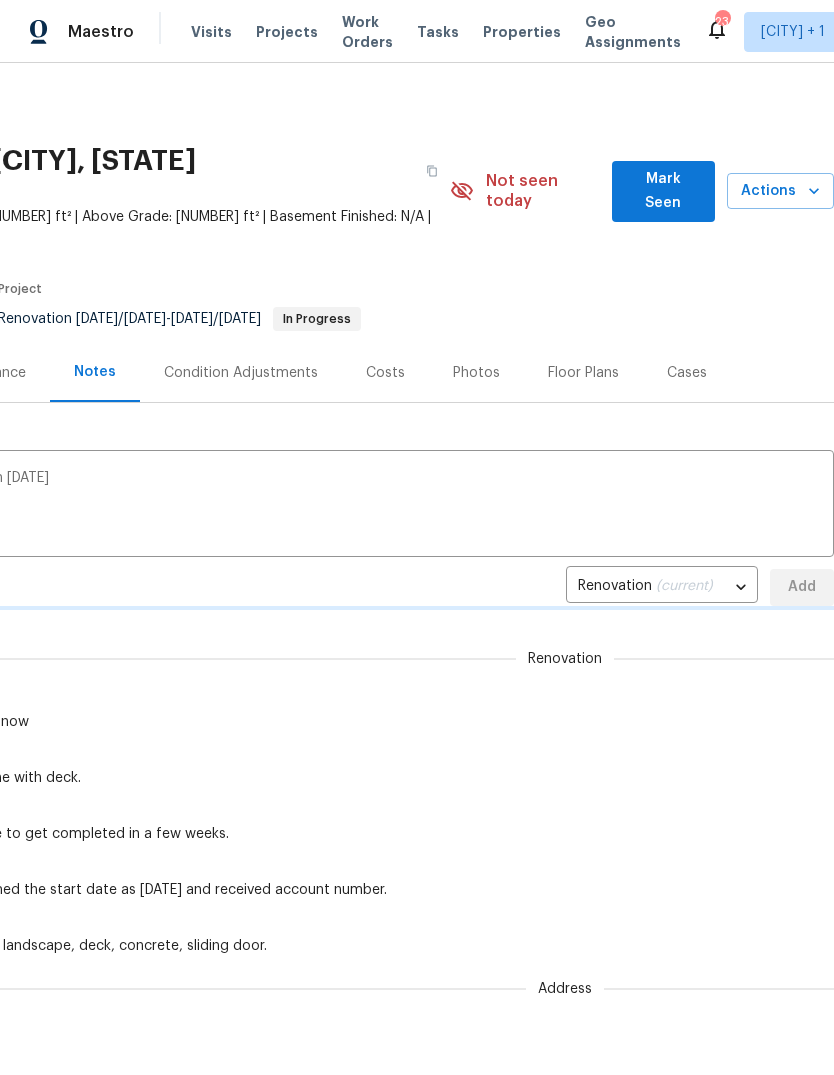type 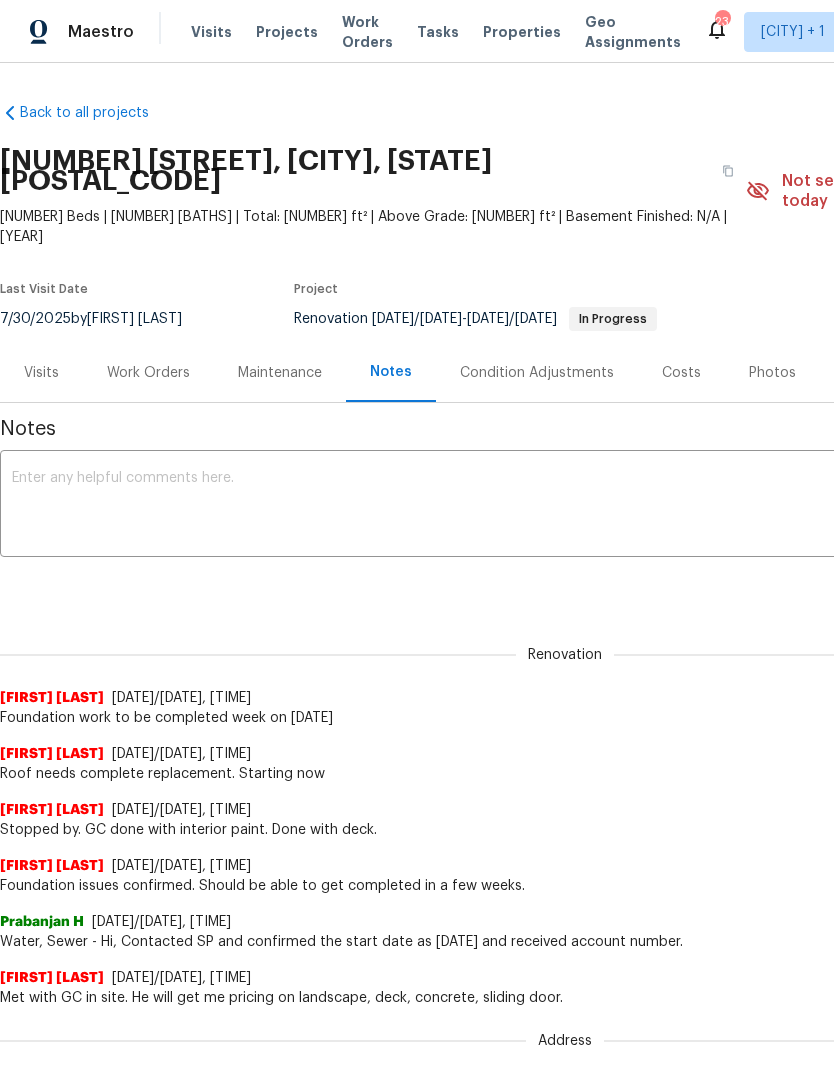 scroll, scrollTop: 0, scrollLeft: 0, axis: both 